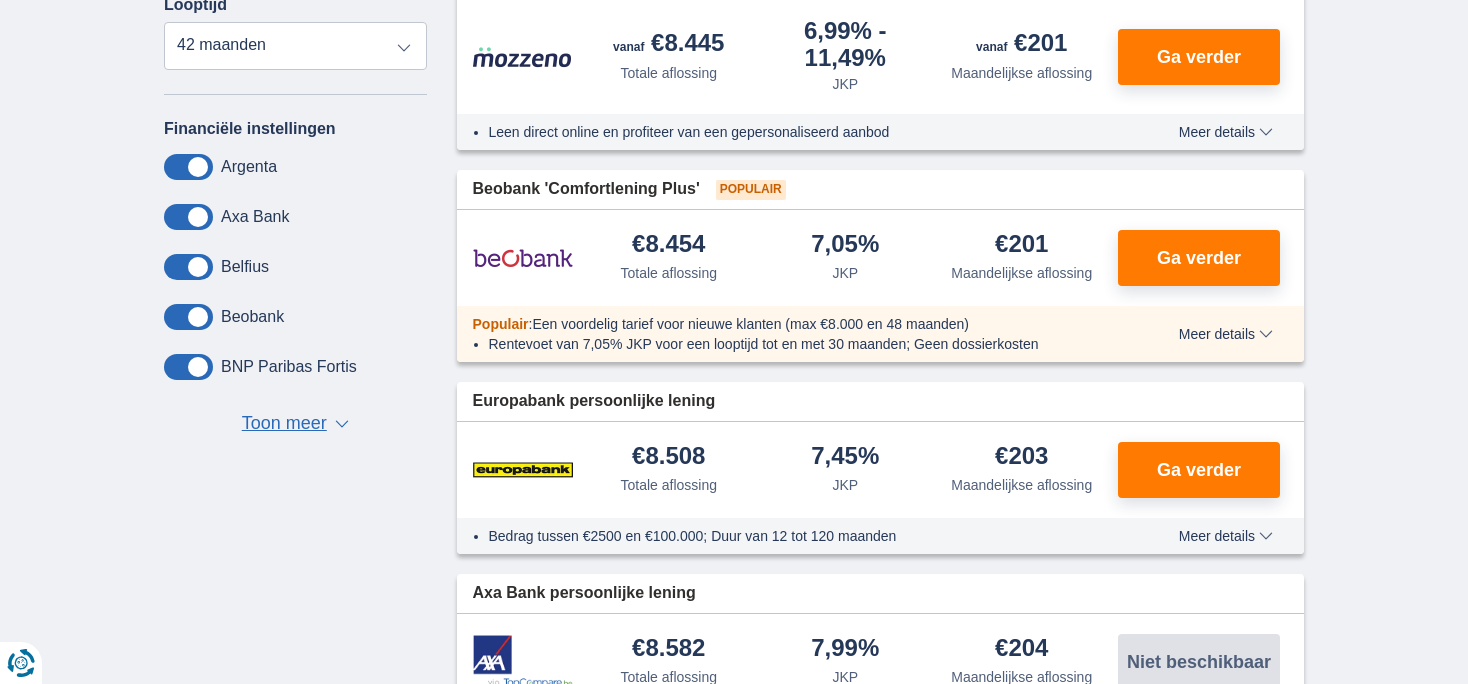 scroll, scrollTop: 844, scrollLeft: 0, axis: vertical 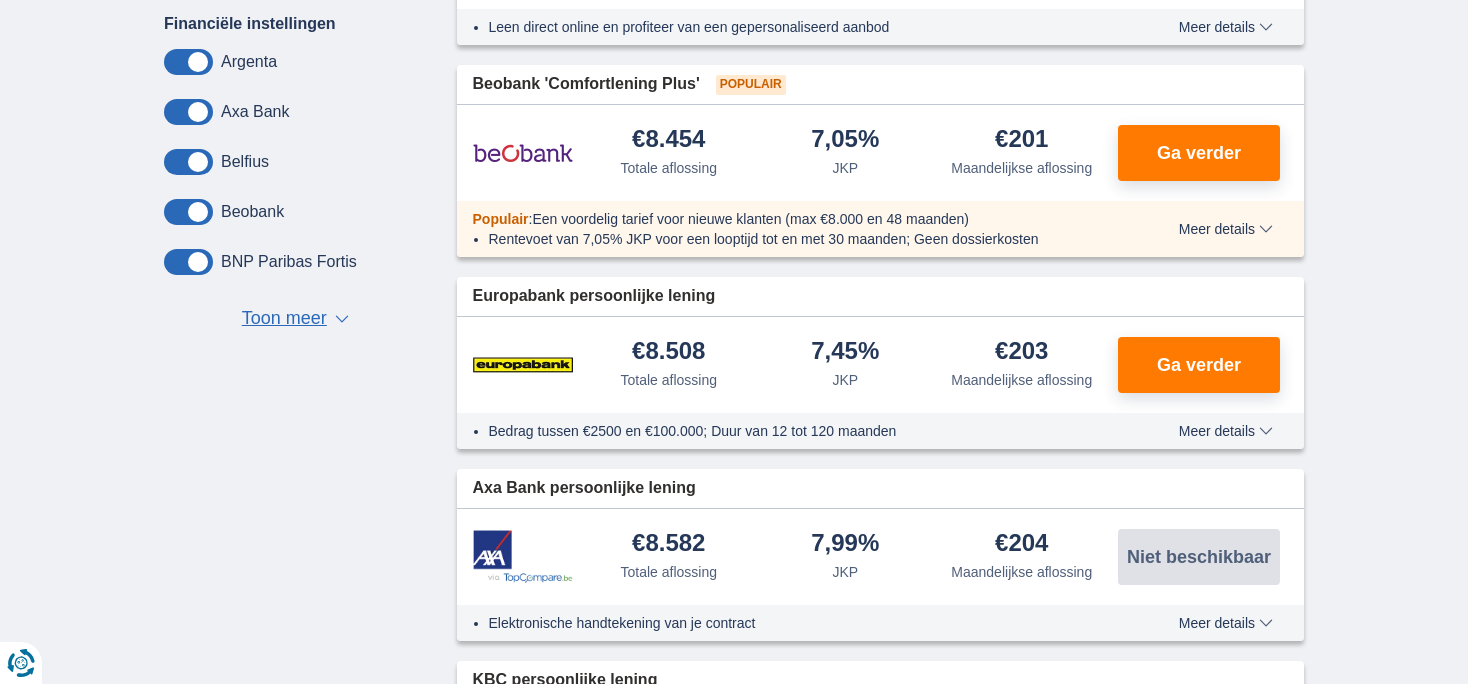 click on "Toon meer" at bounding box center [284, 319] 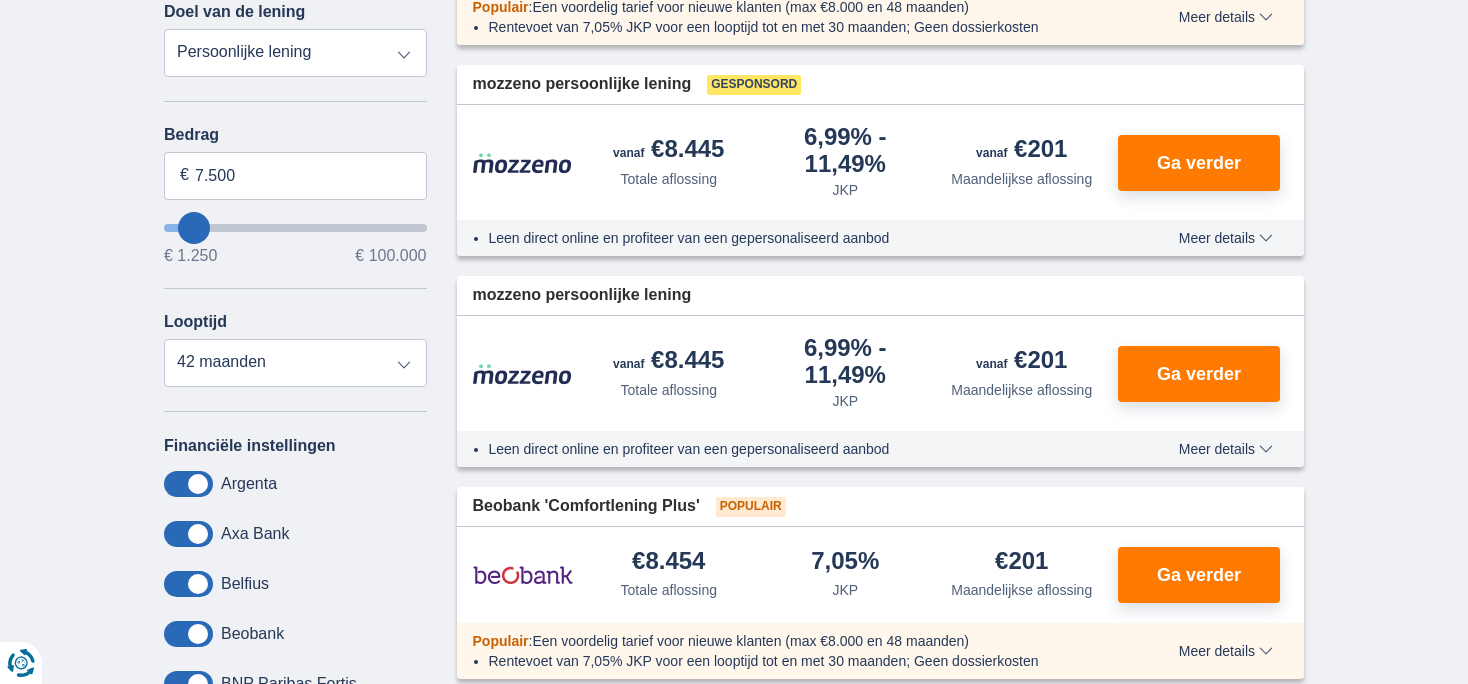 scroll, scrollTop: 105, scrollLeft: 0, axis: vertical 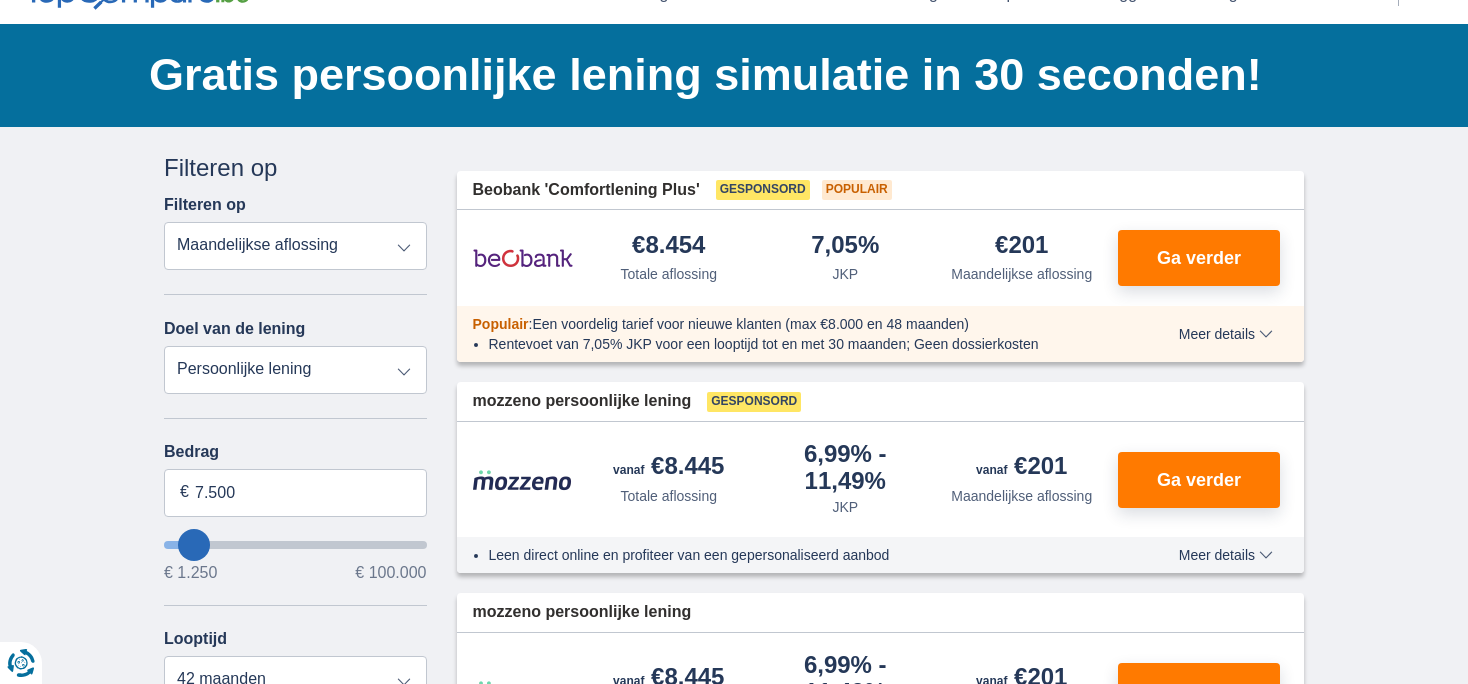 type on "8.250" 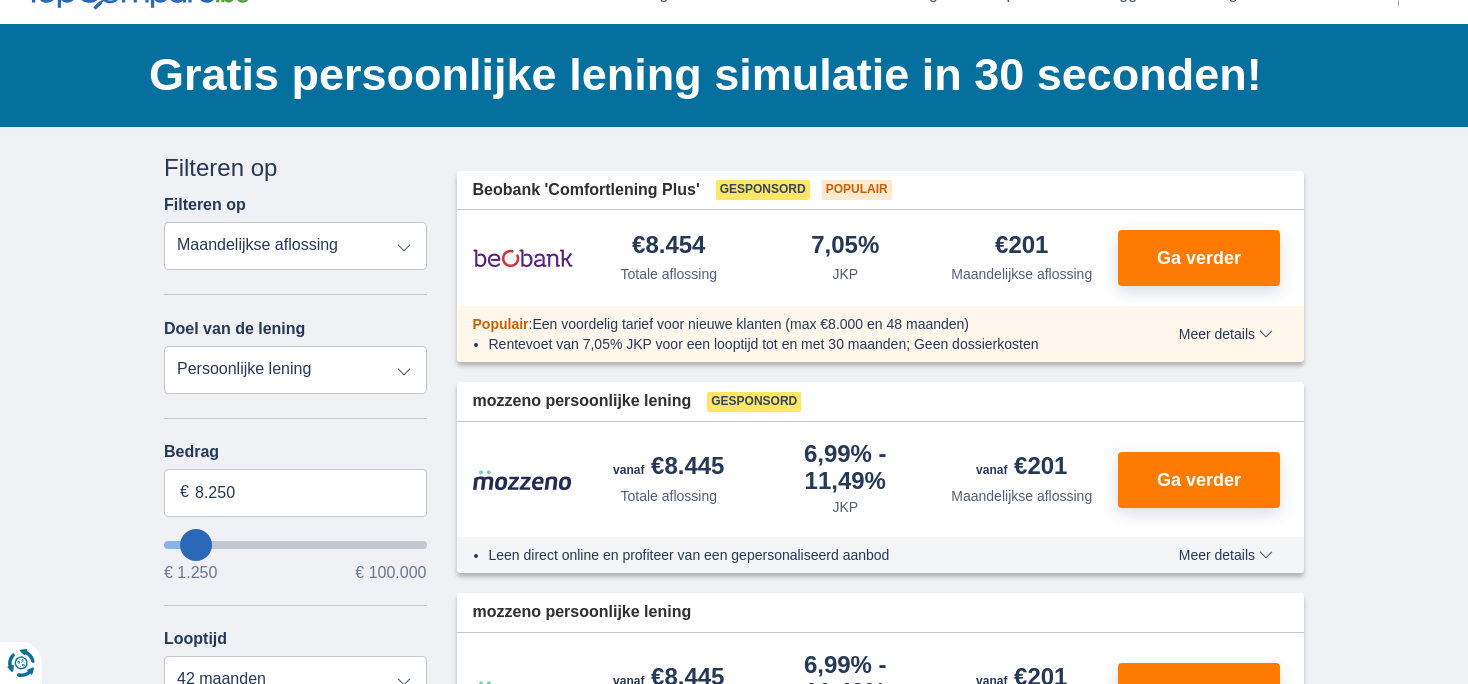 type on "9.250" 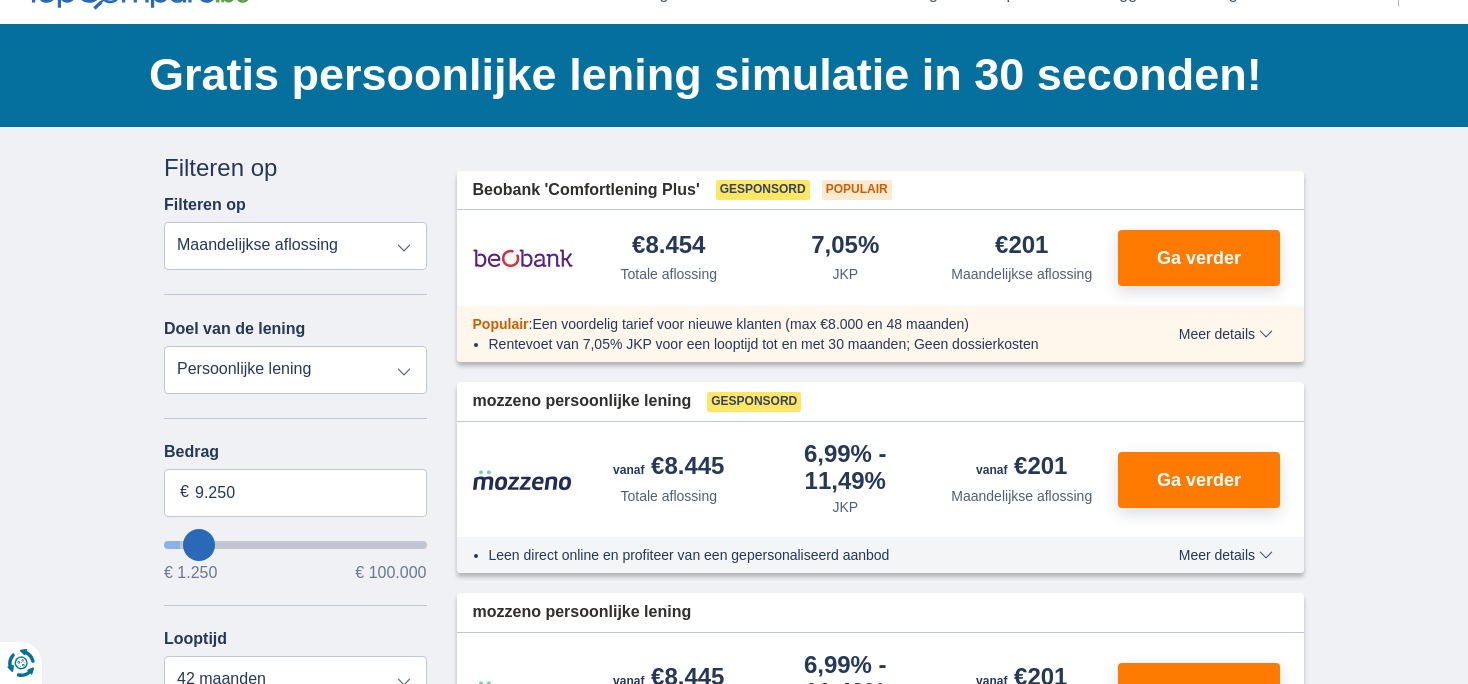 type on "7.250" 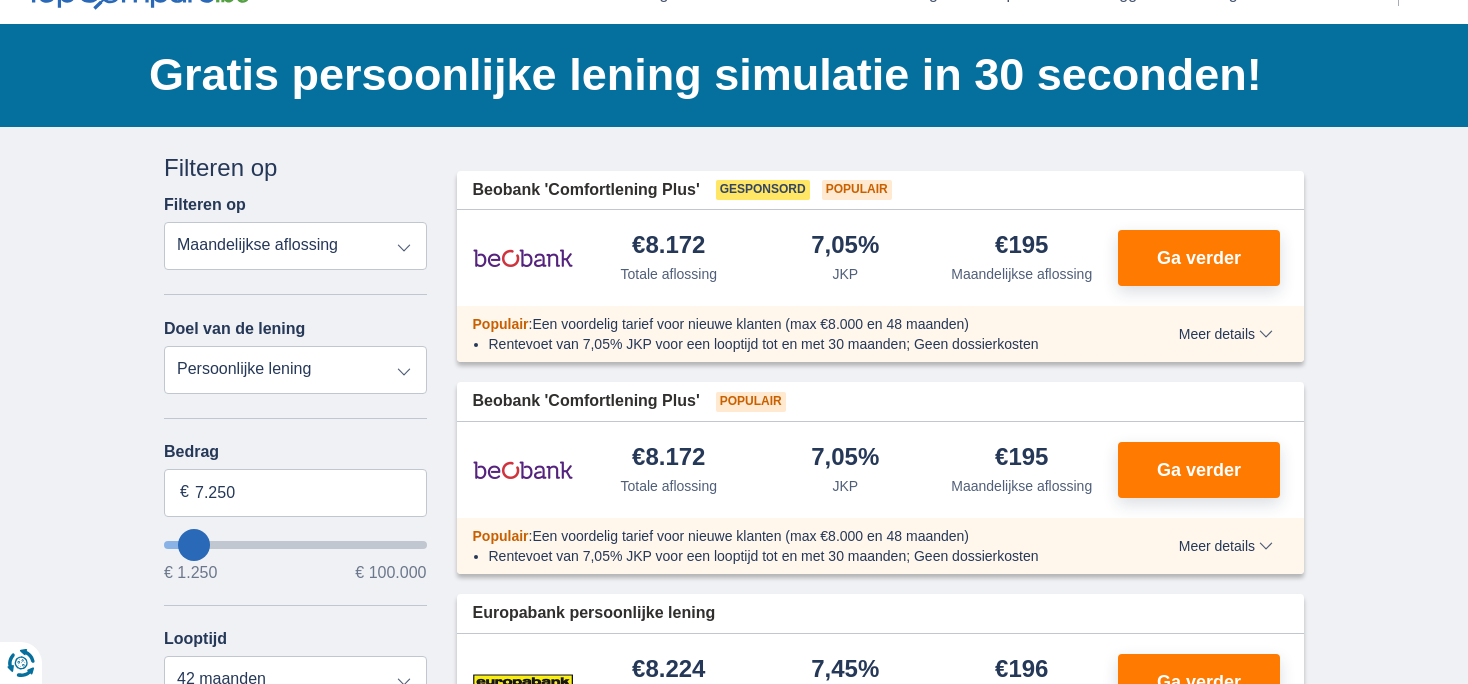 type on "12.250" 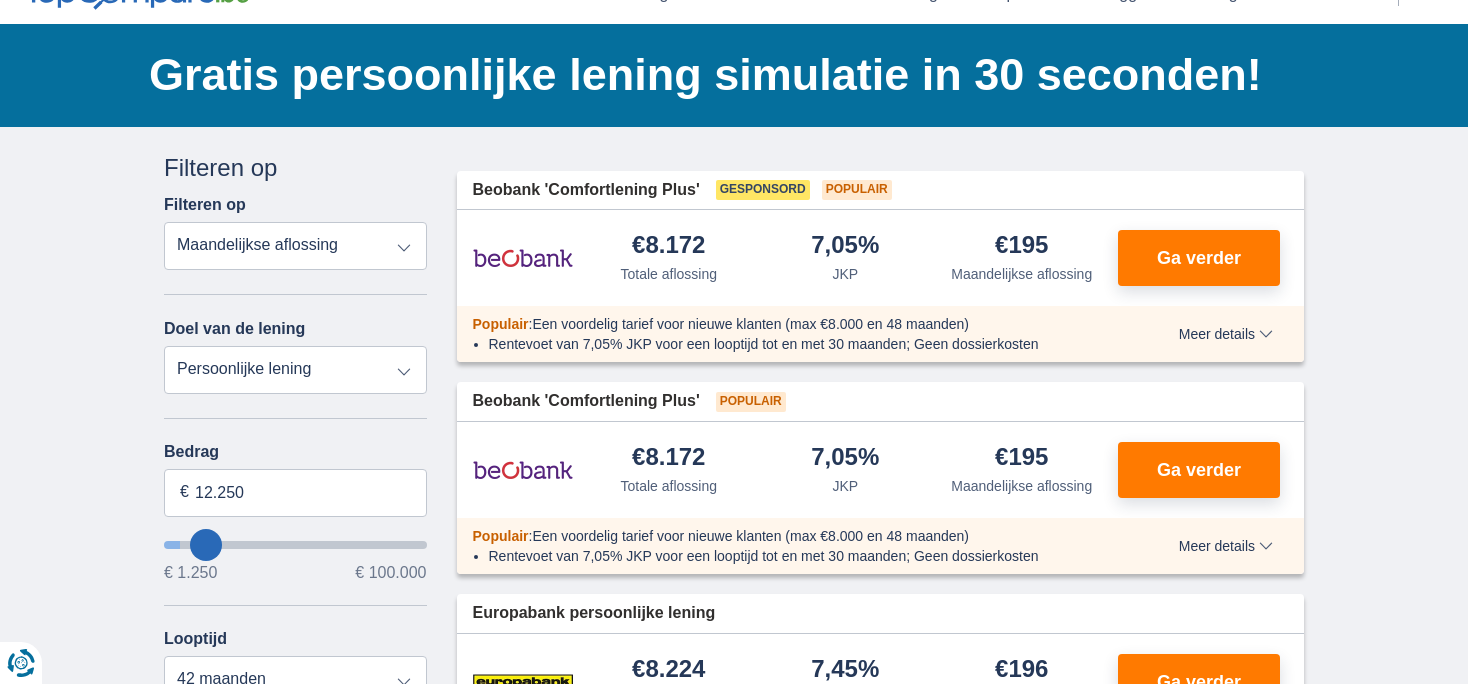type on "7.250" 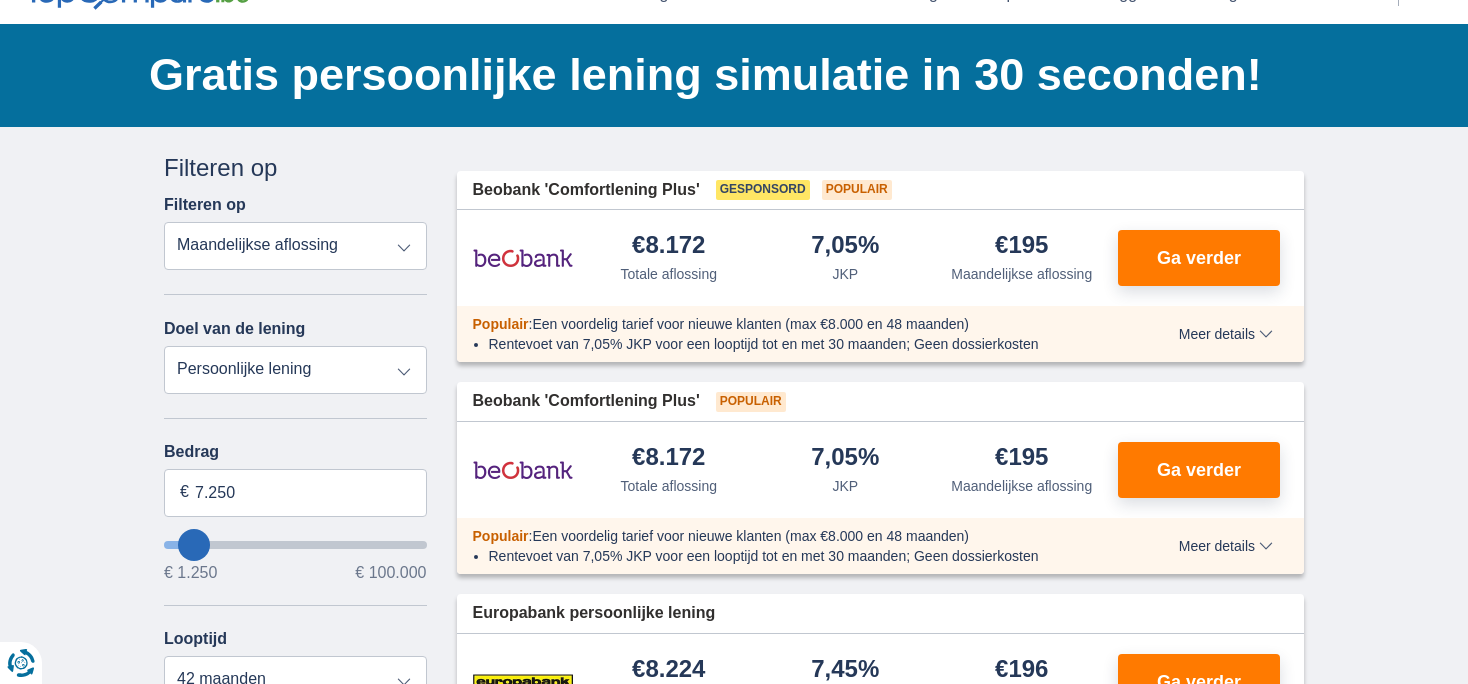 select on "42" 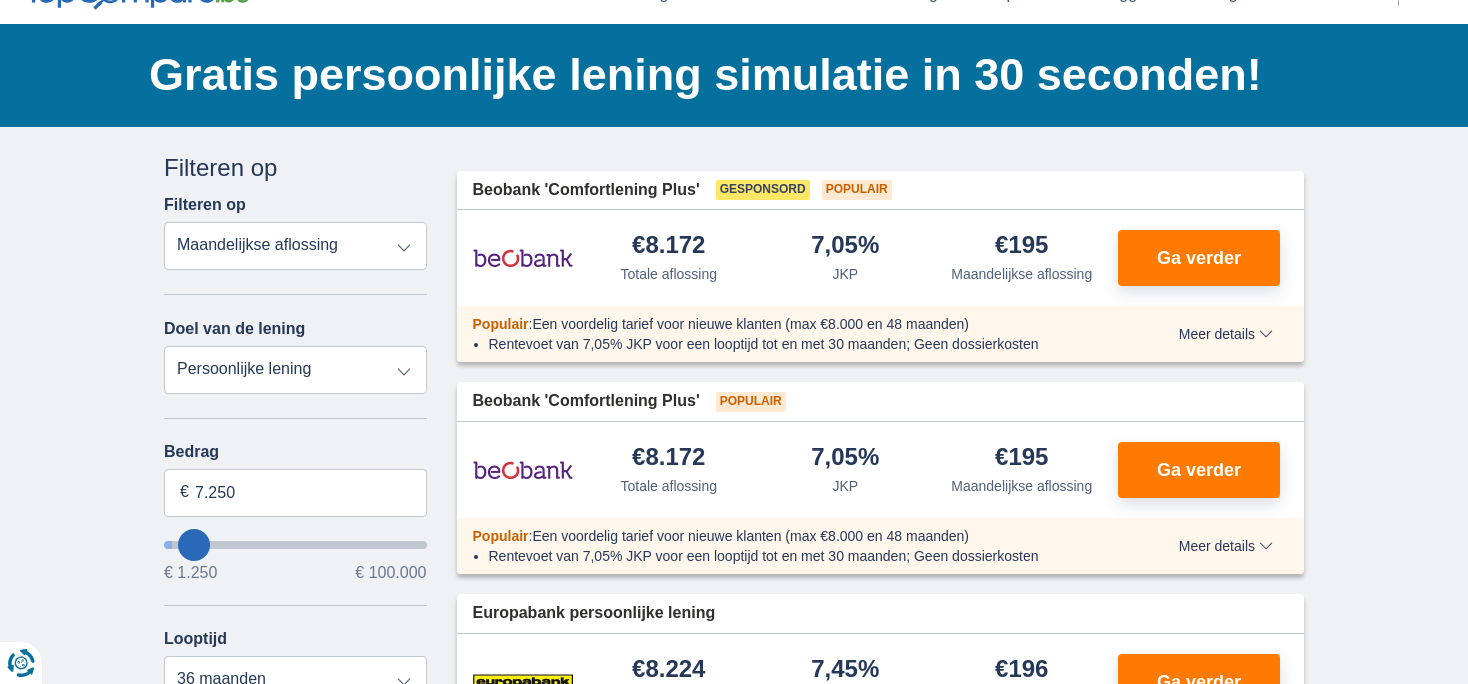 type on "4.250" 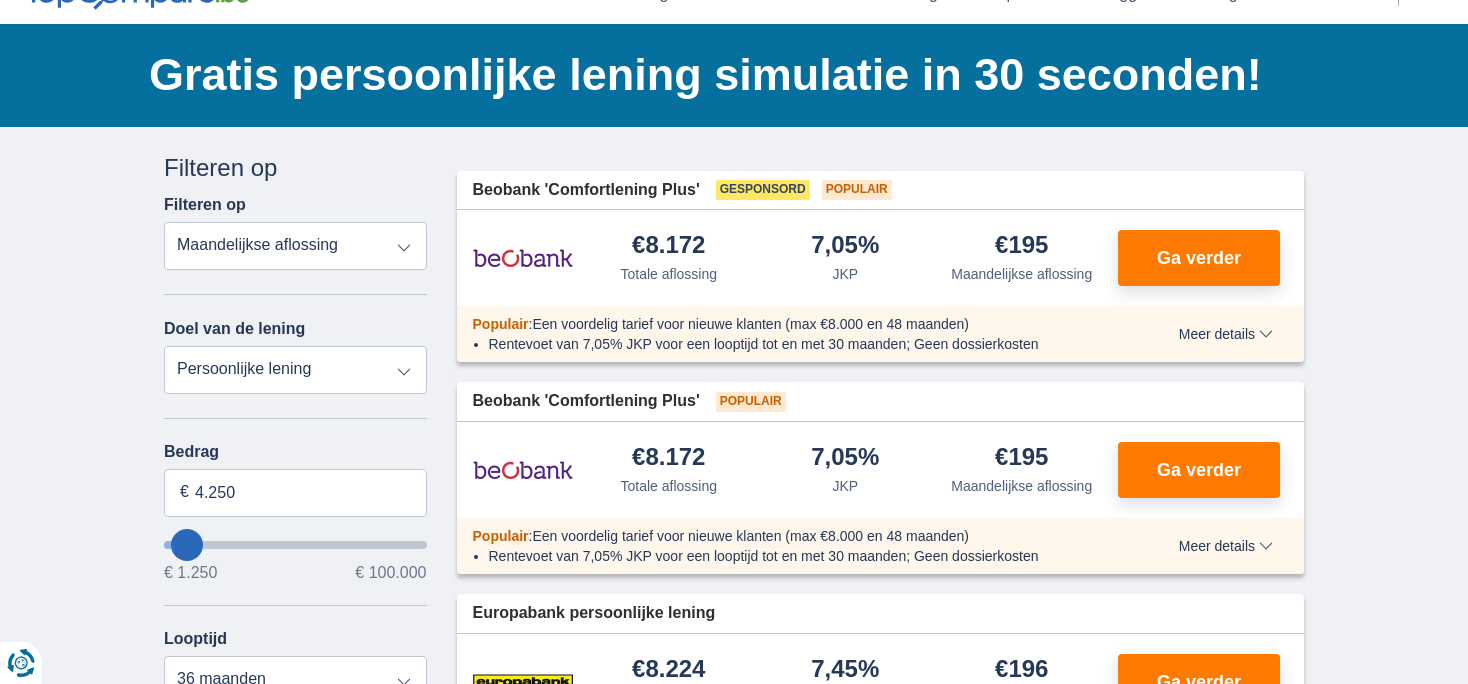 type on "7.250" 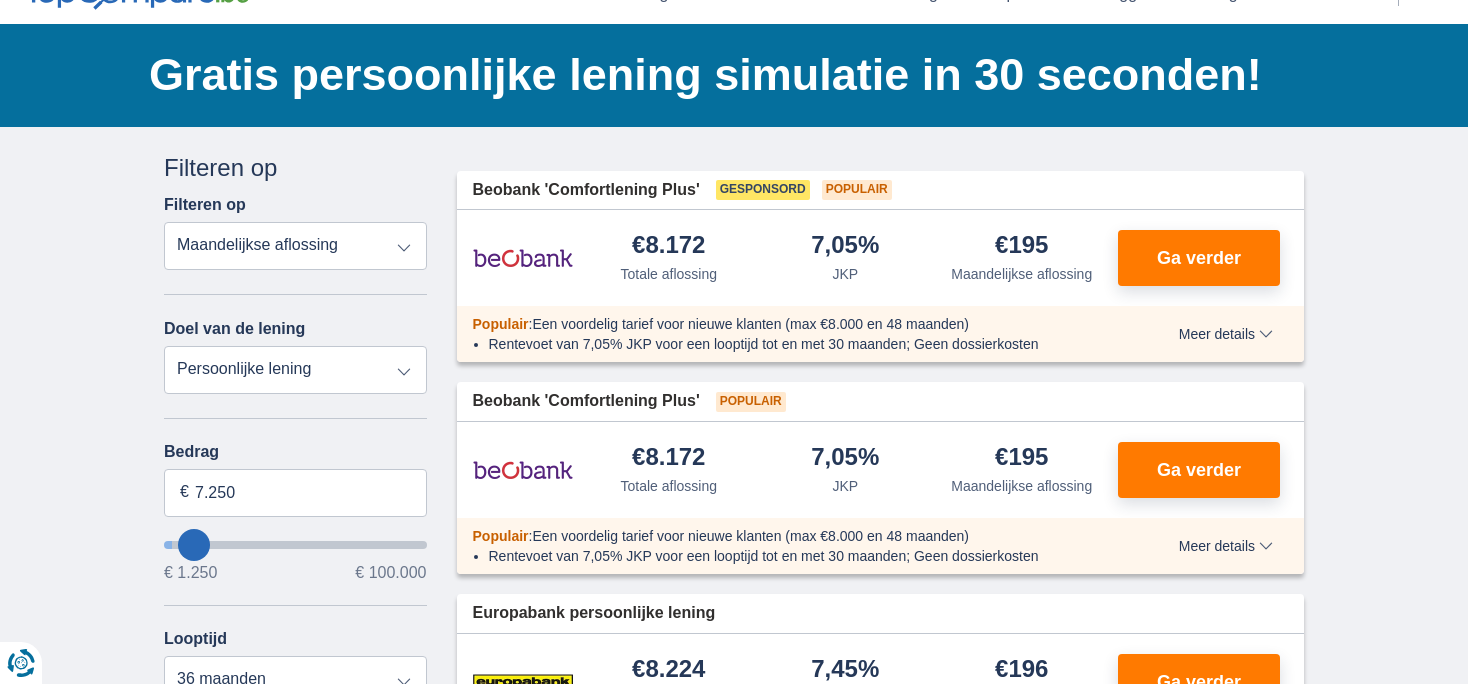 select on "42" 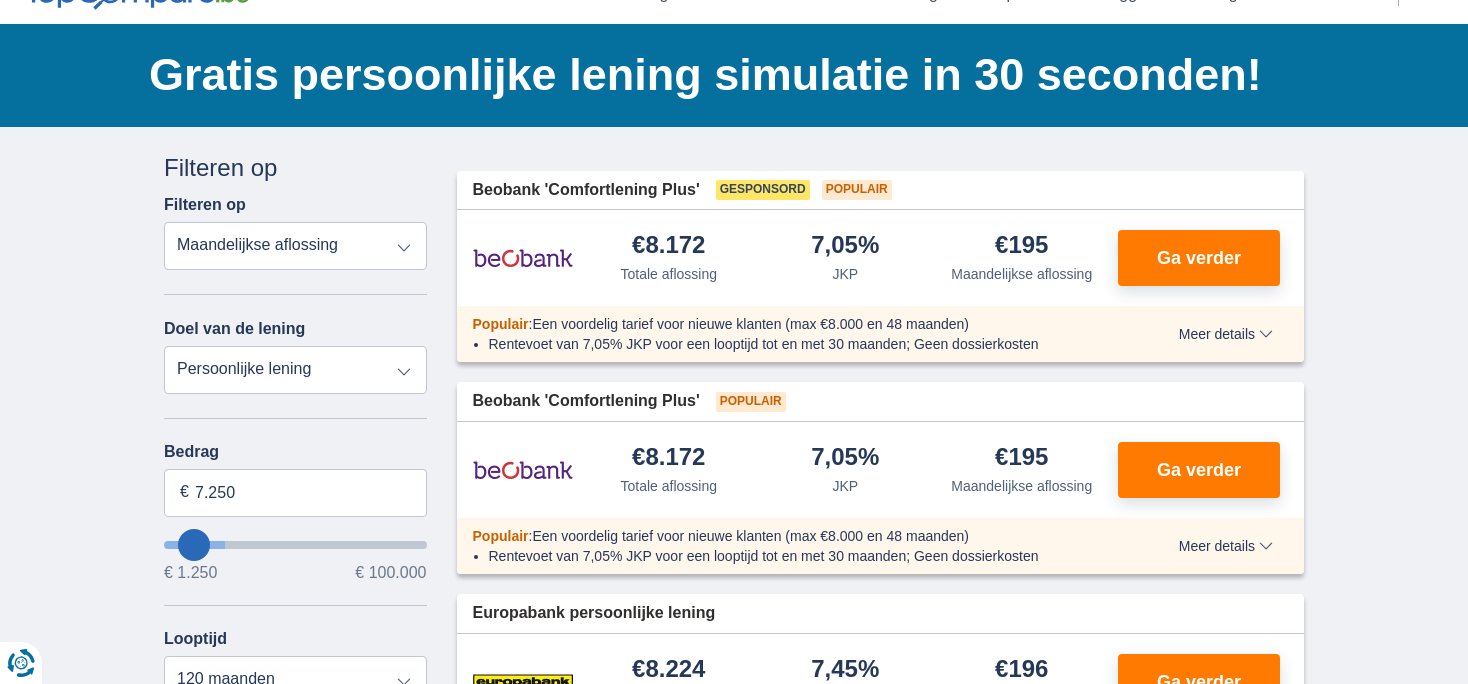 type on "24250" 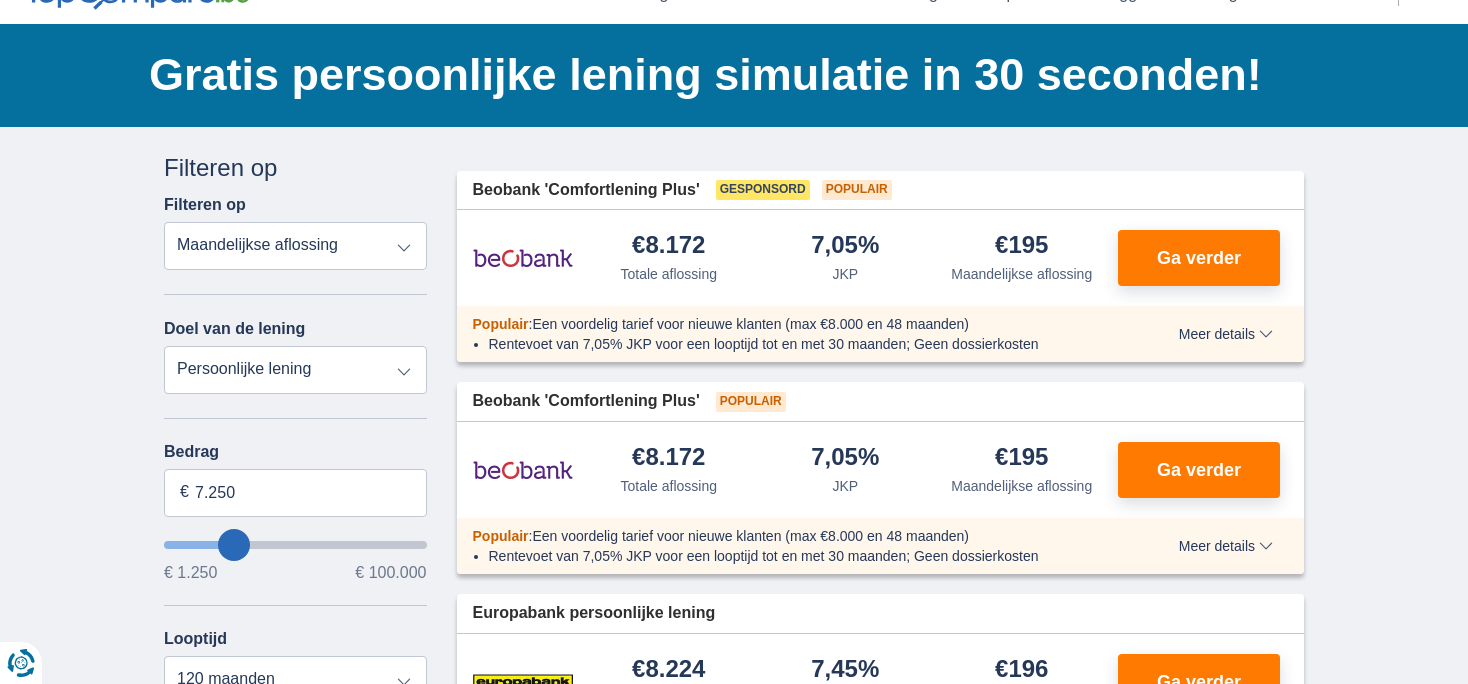 type on "24.250" 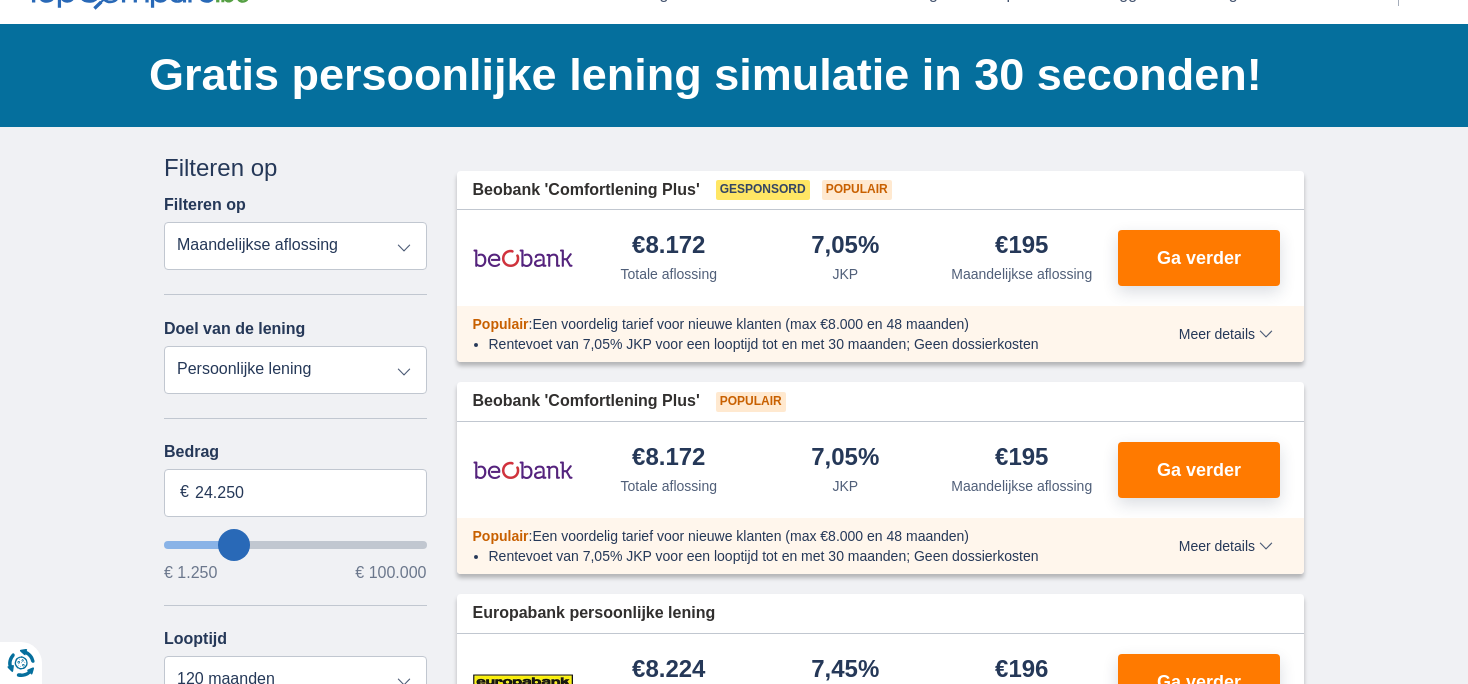 scroll, scrollTop: 0, scrollLeft: 0, axis: both 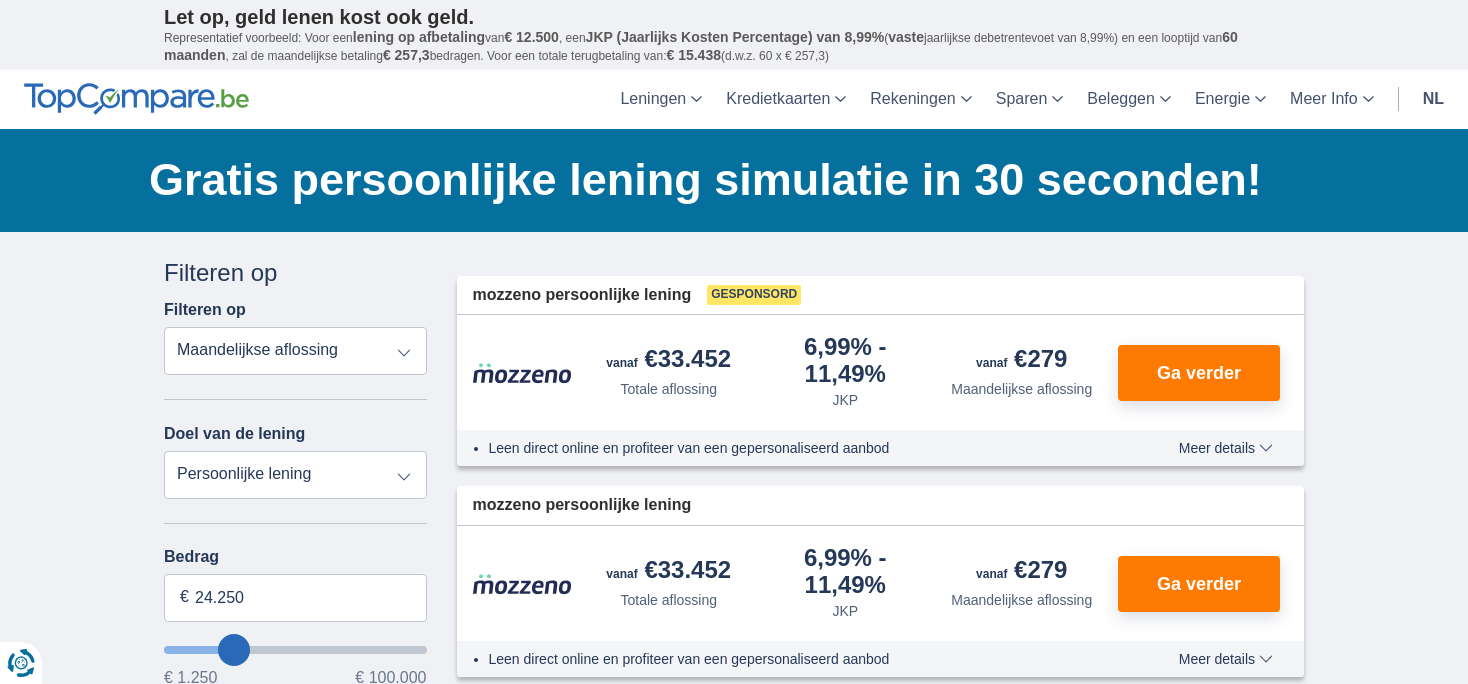 type on "43.250" 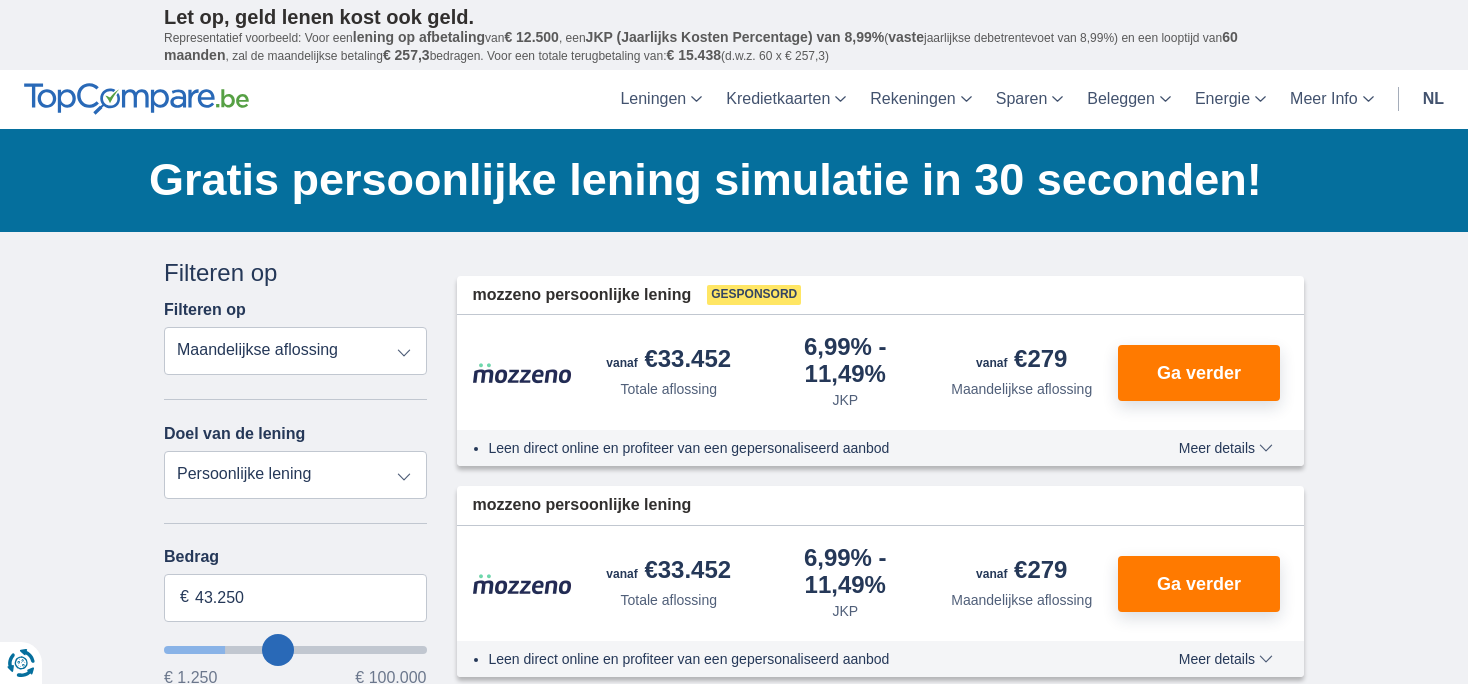 click at bounding box center [295, 650] 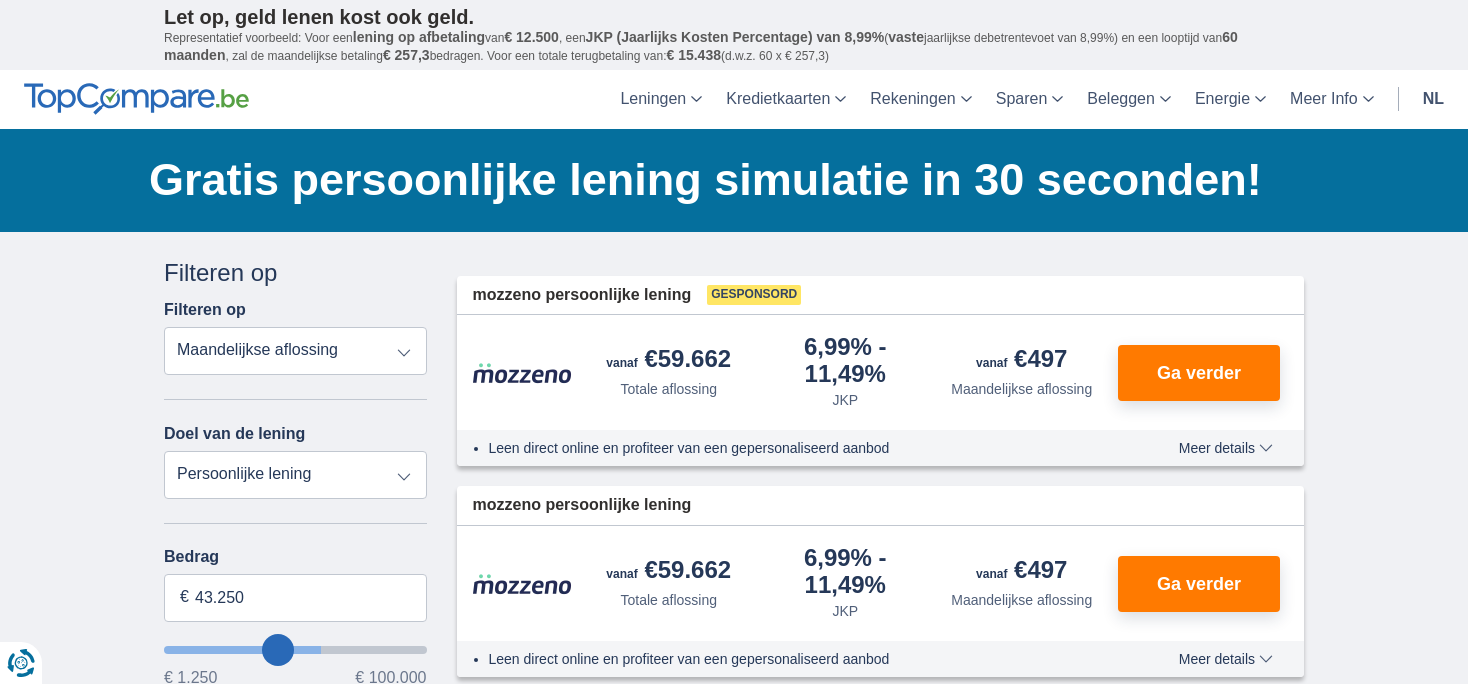 type on "60250" 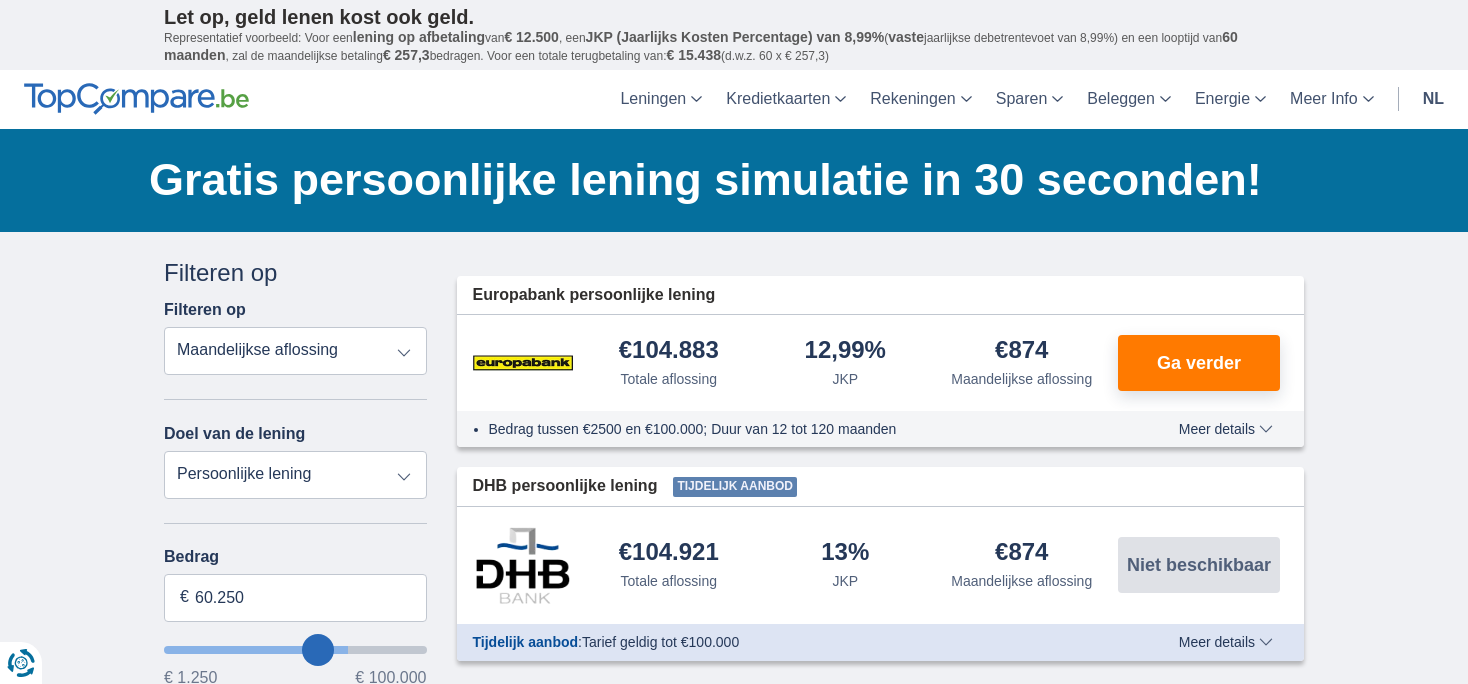 type on "70.250" 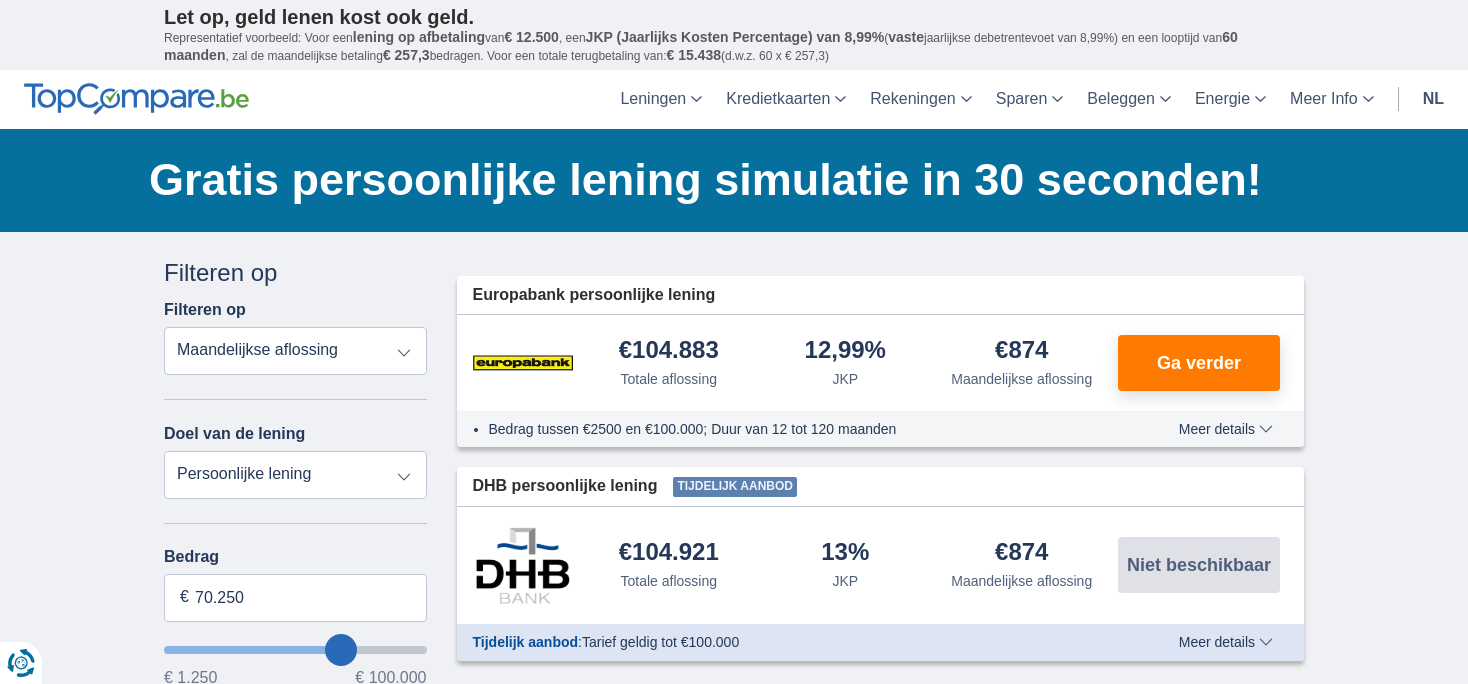 type on "70250" 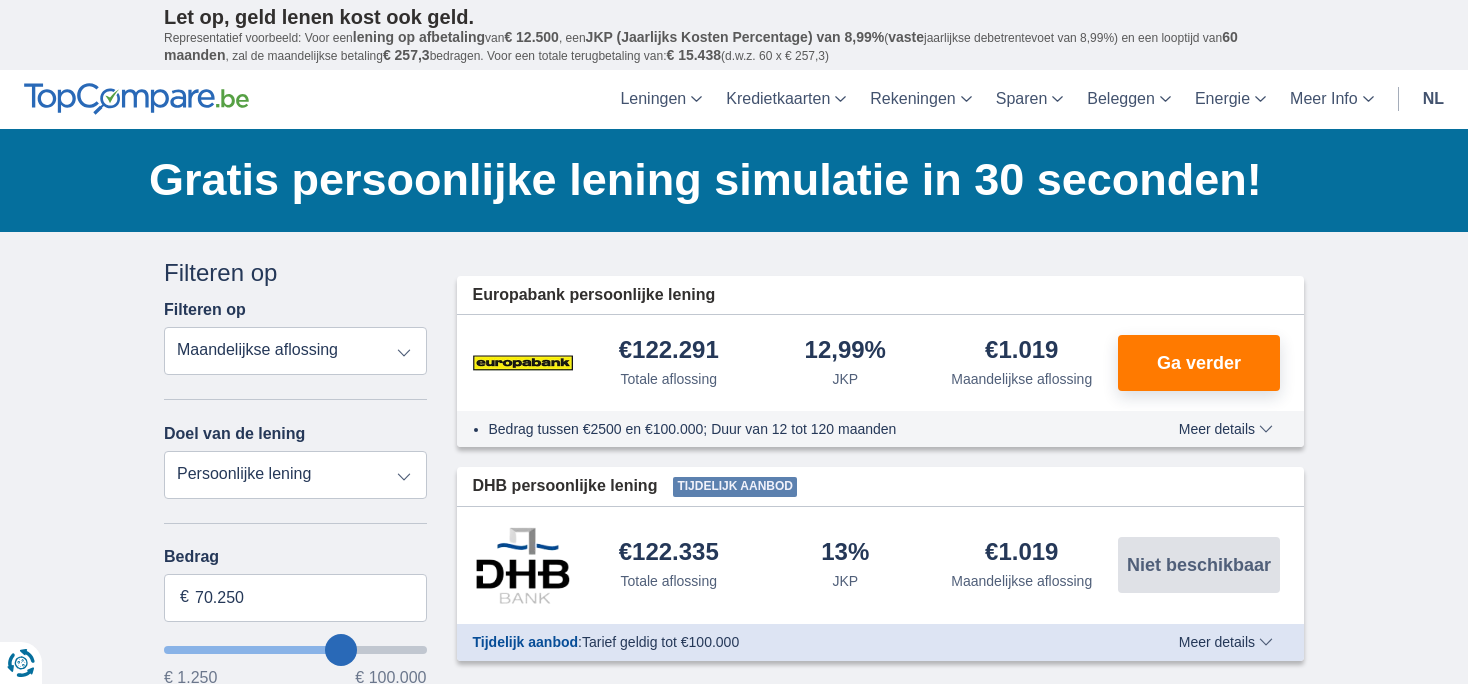 type on "61.250" 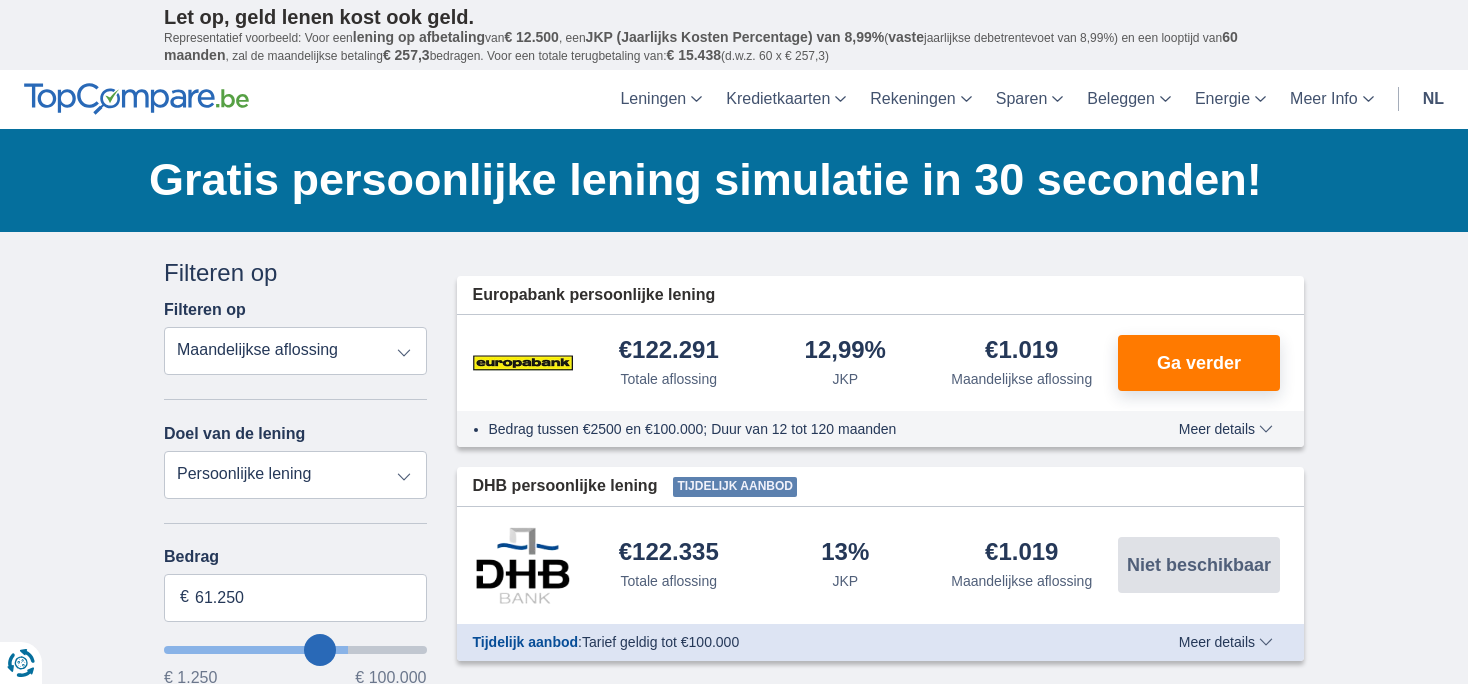 type on "61250" 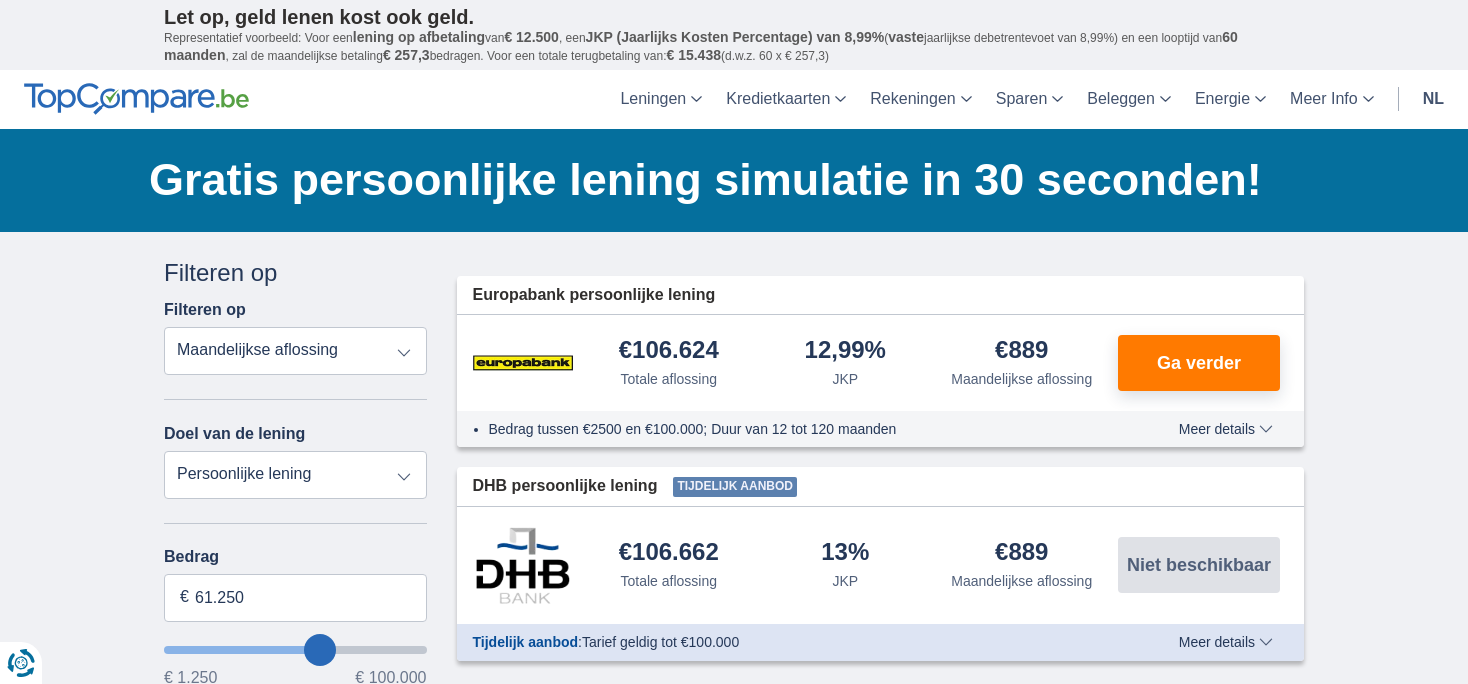 type on "64.250" 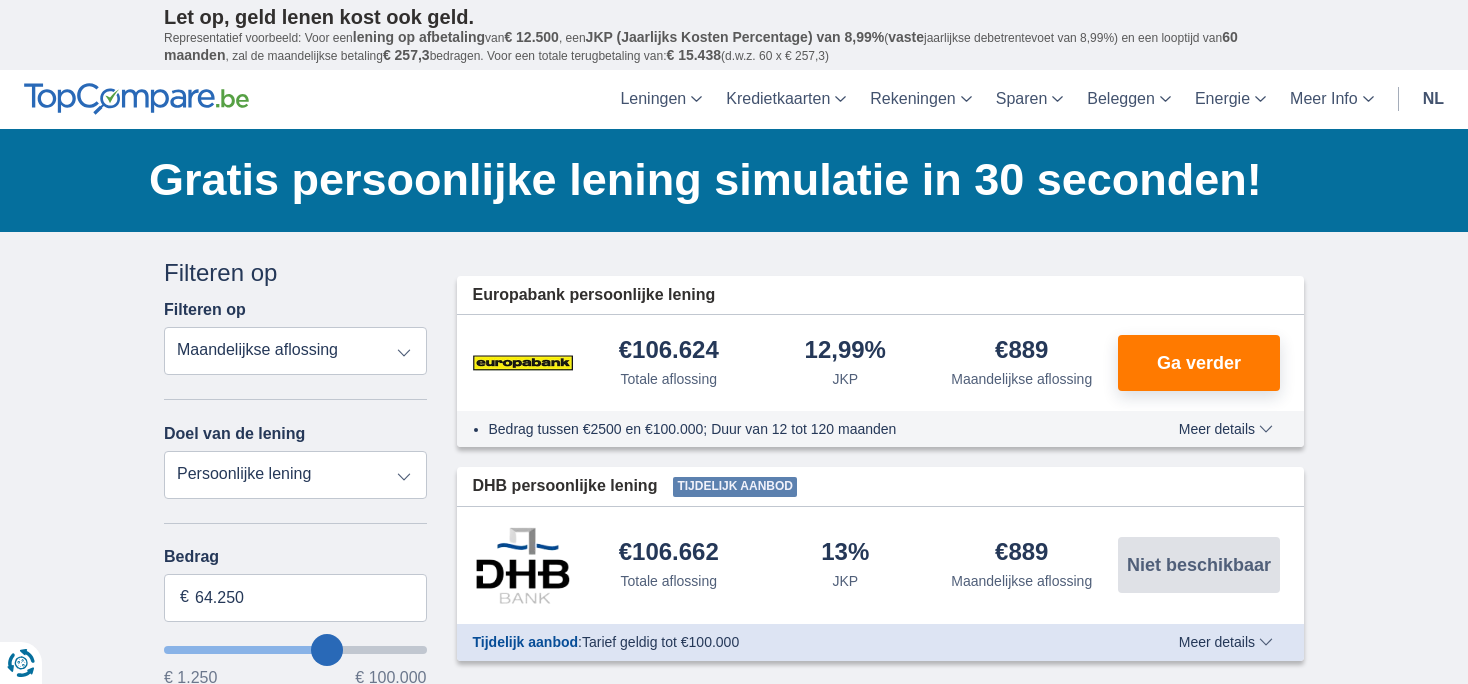 type on "64250" 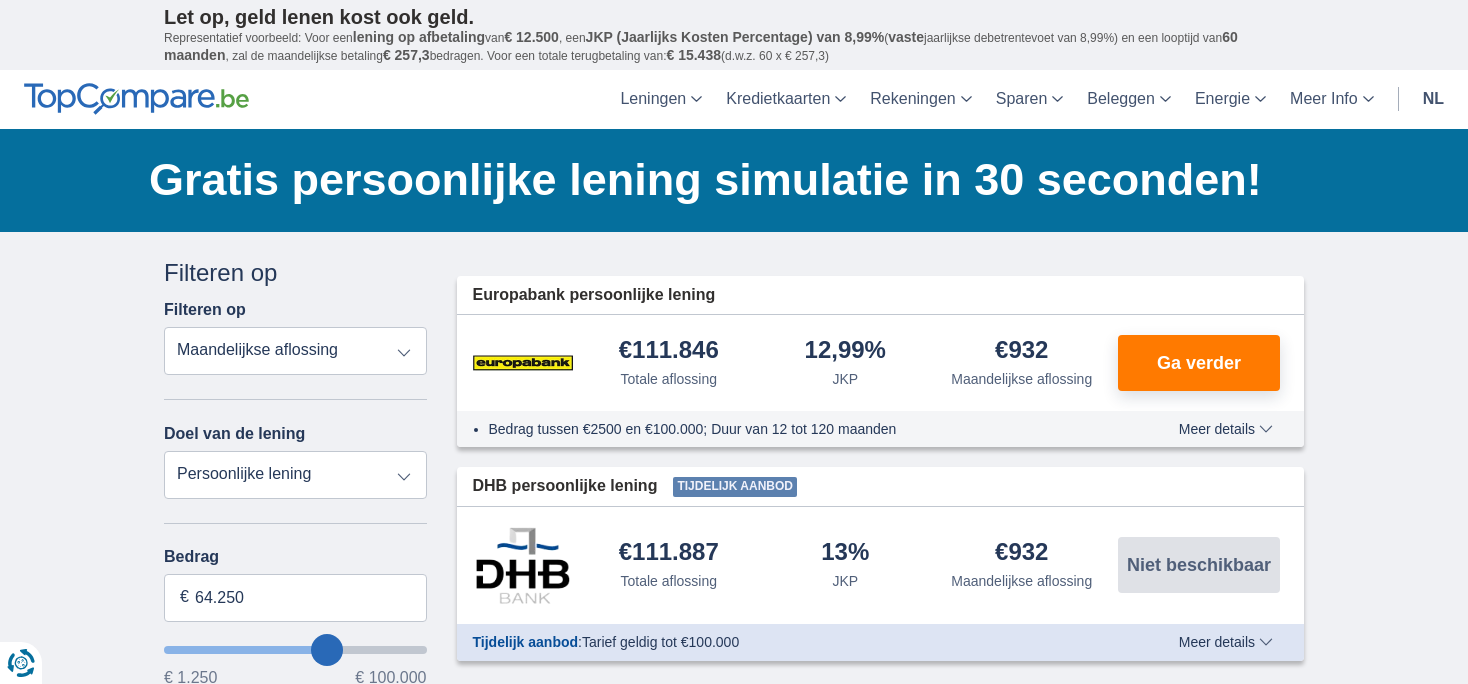 type on "67.250" 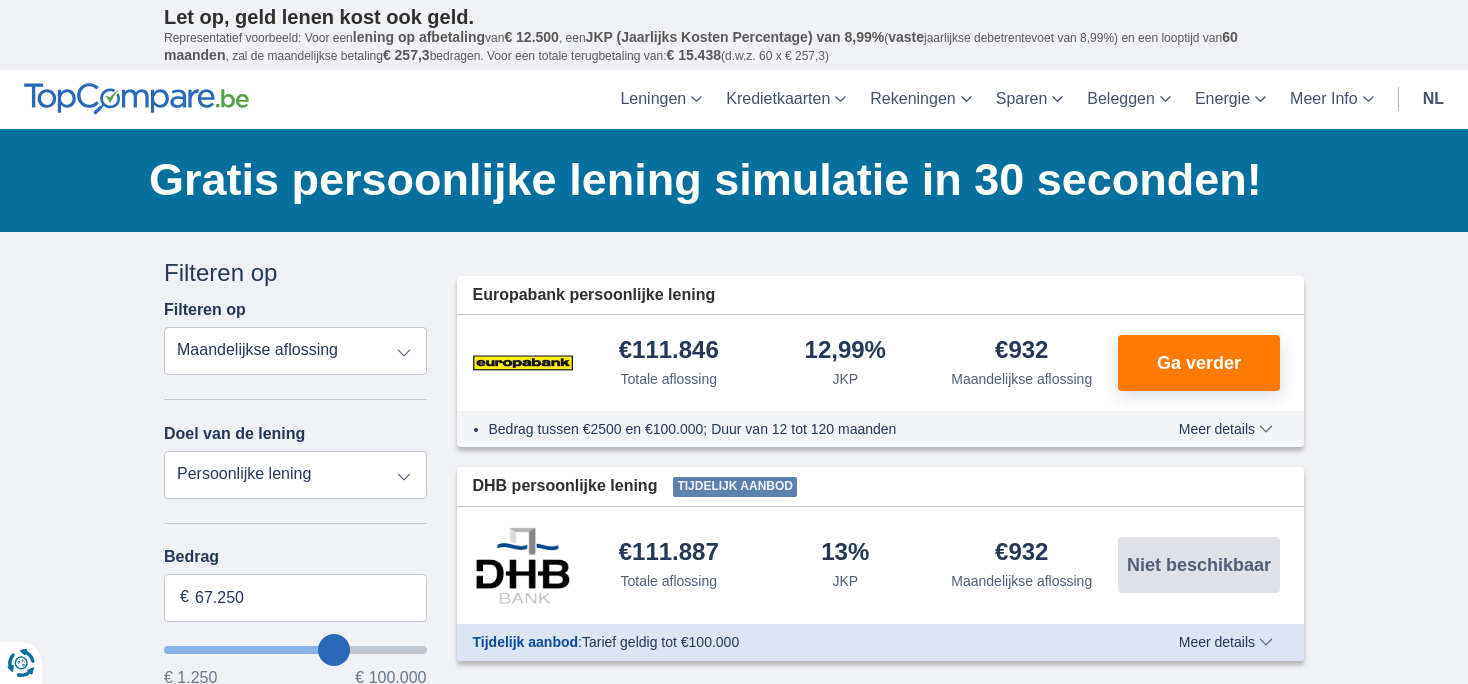type on "67250" 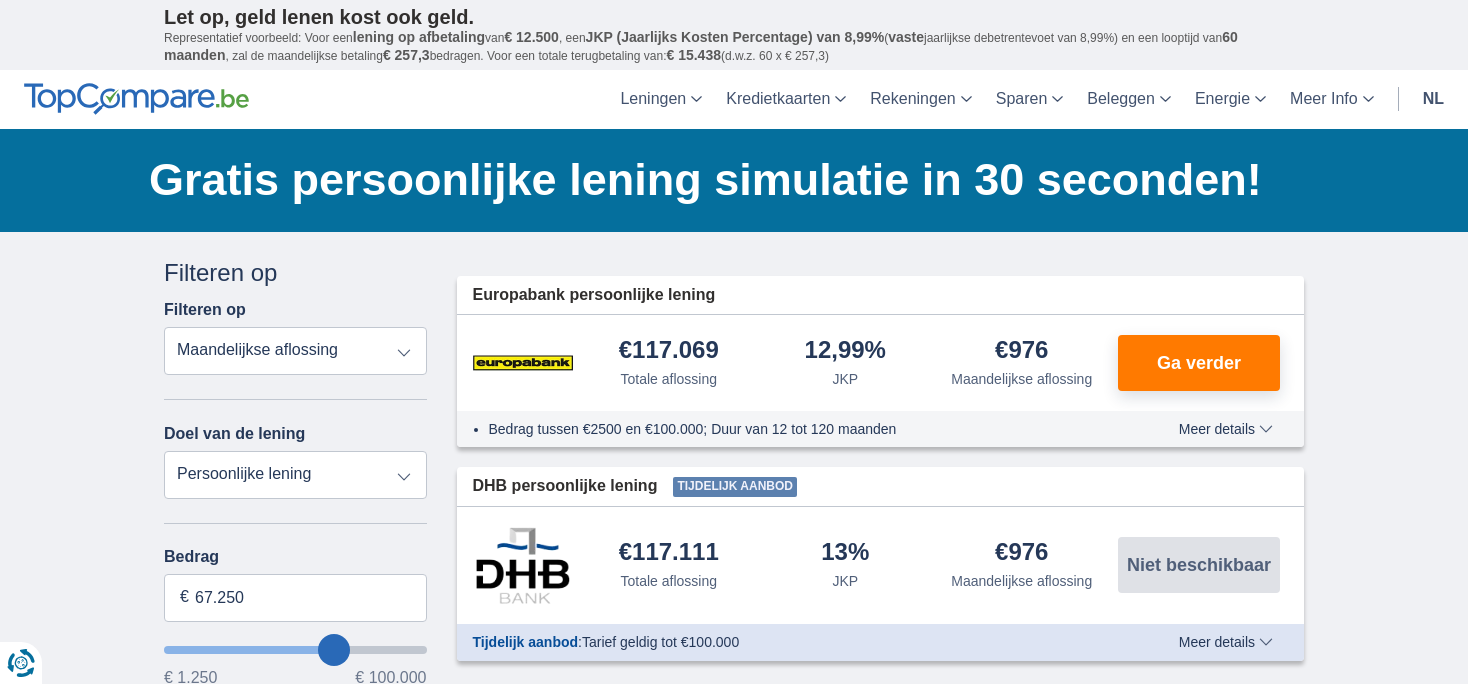 type on "59.250" 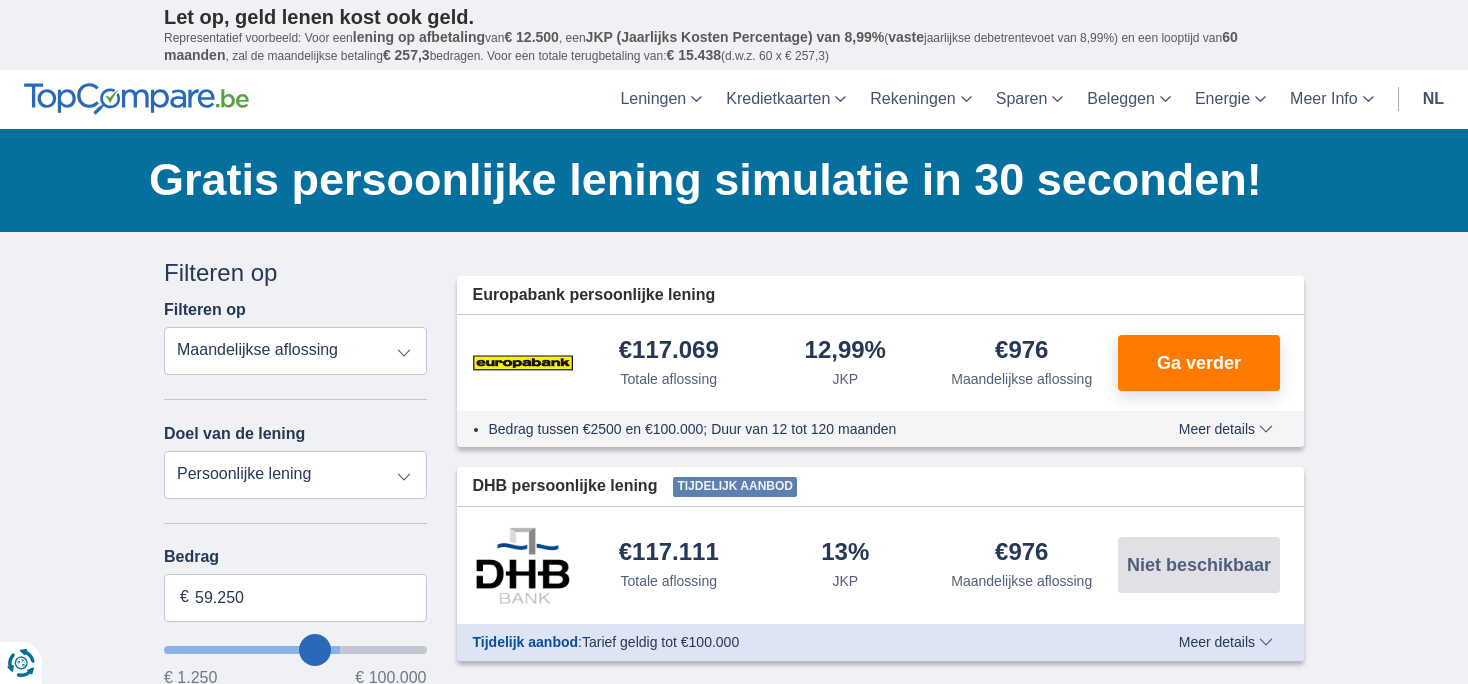 type on "59250" 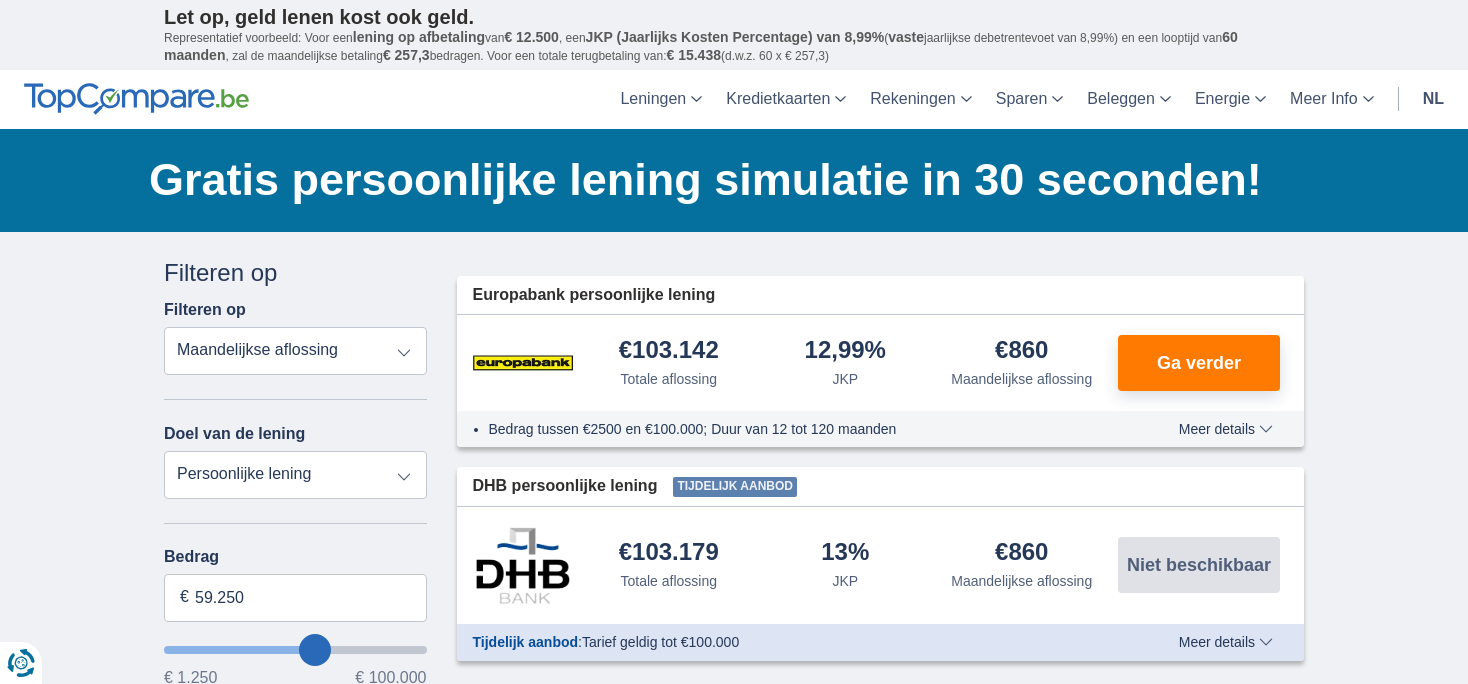 type on "63.250" 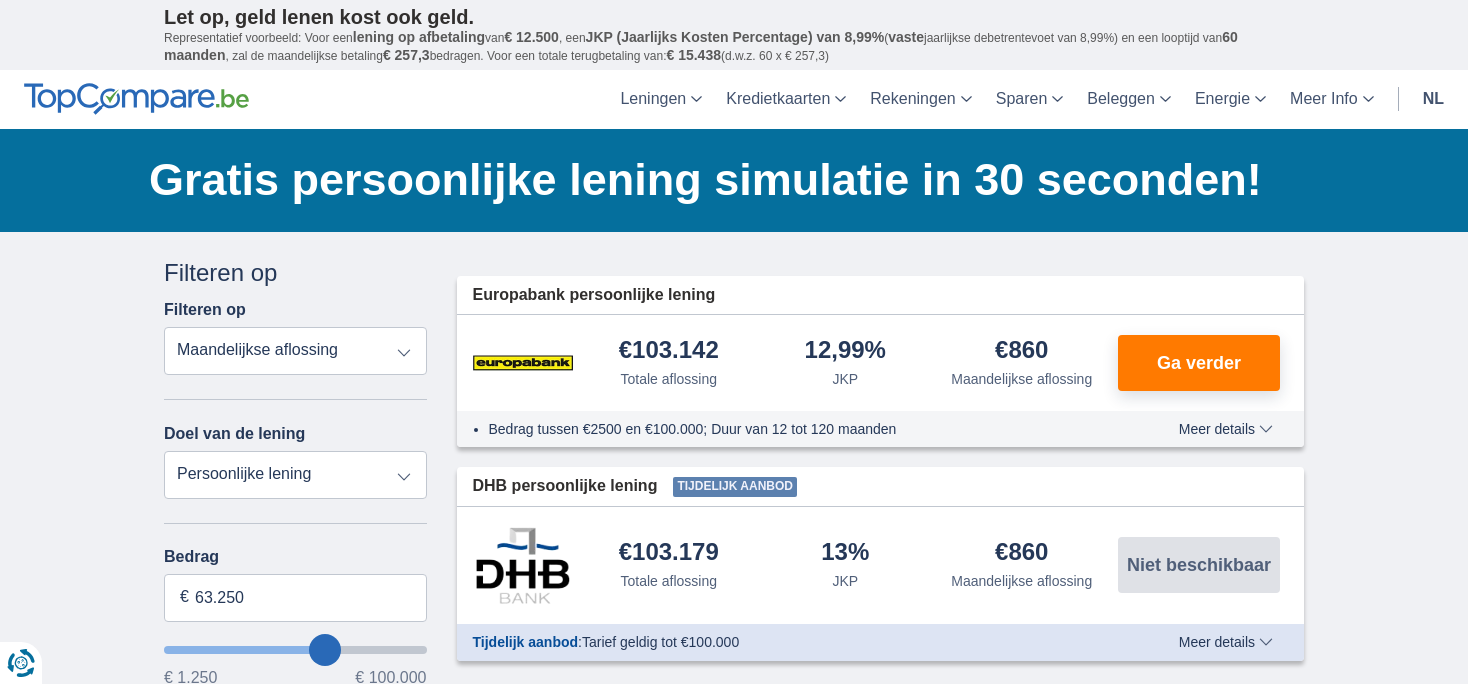 type on "63250" 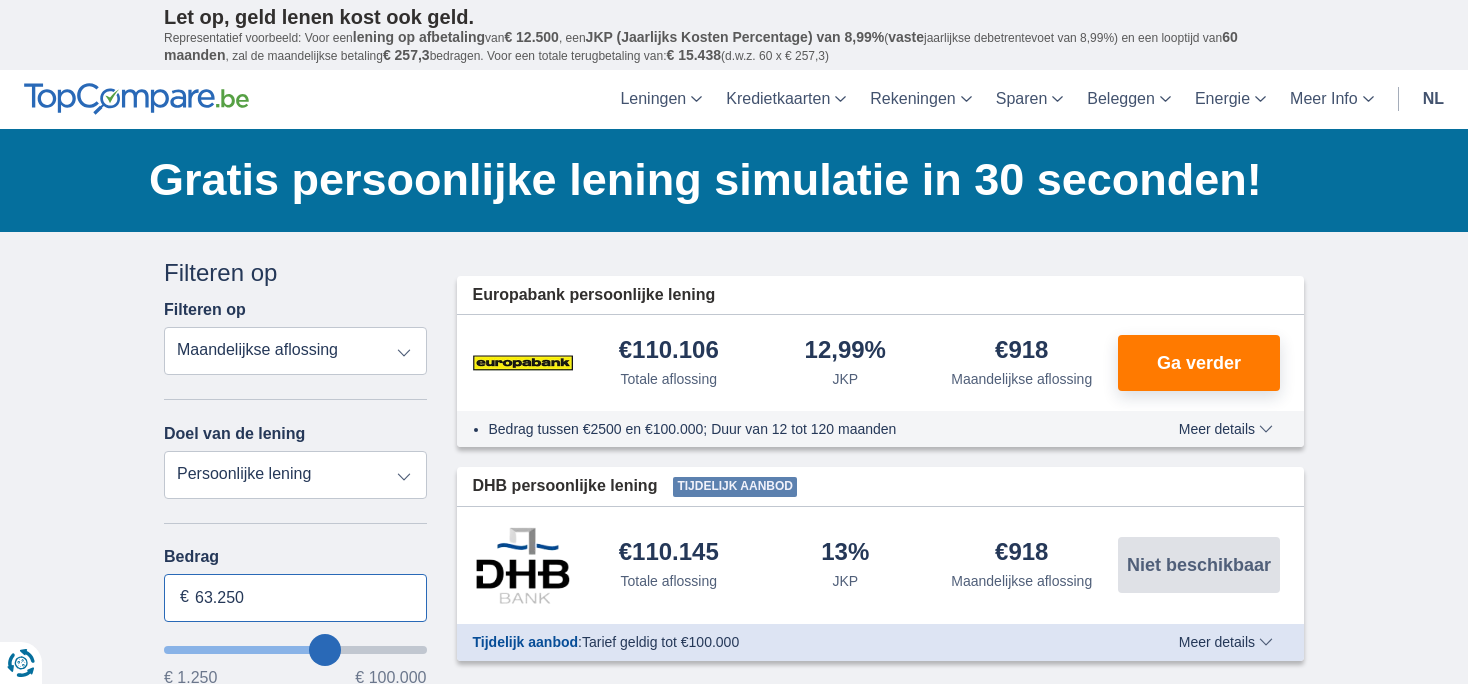 drag, startPoint x: 274, startPoint y: 604, endPoint x: 190, endPoint y: 598, distance: 84.21401 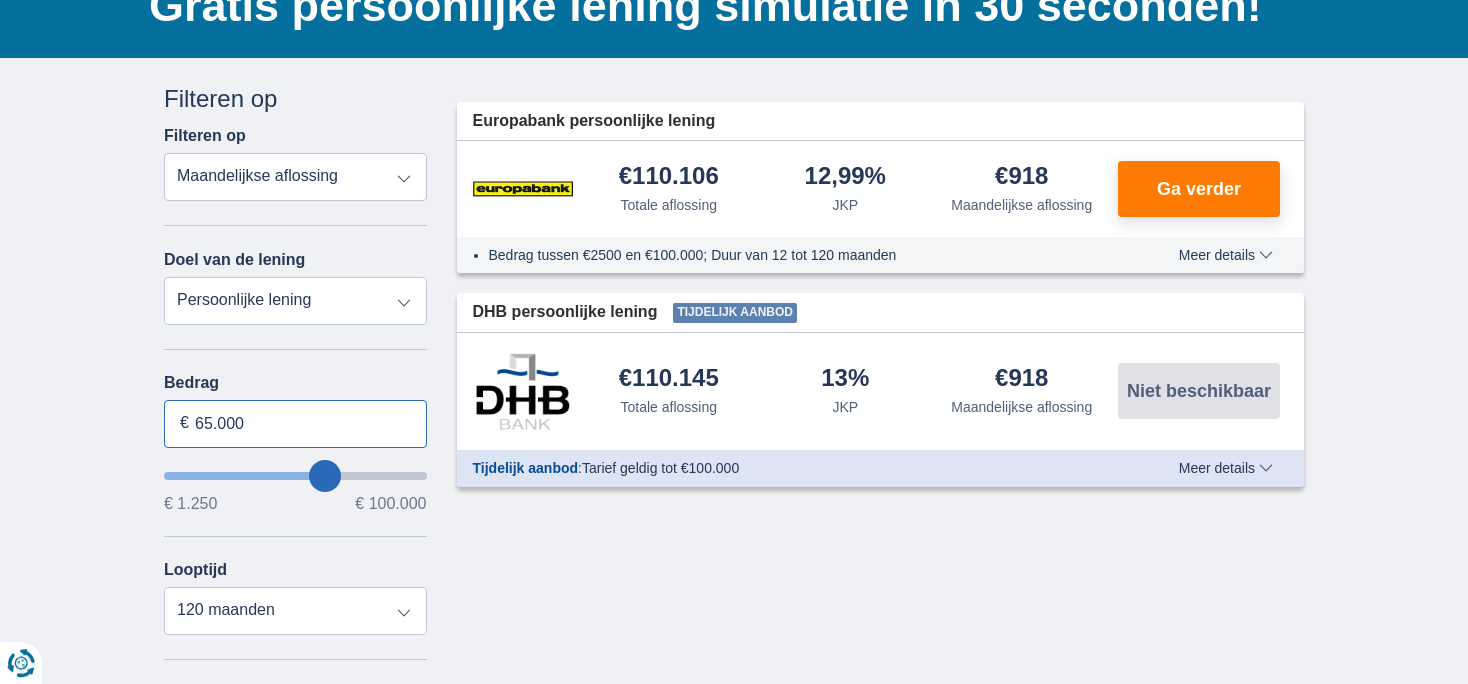 scroll, scrollTop: 211, scrollLeft: 0, axis: vertical 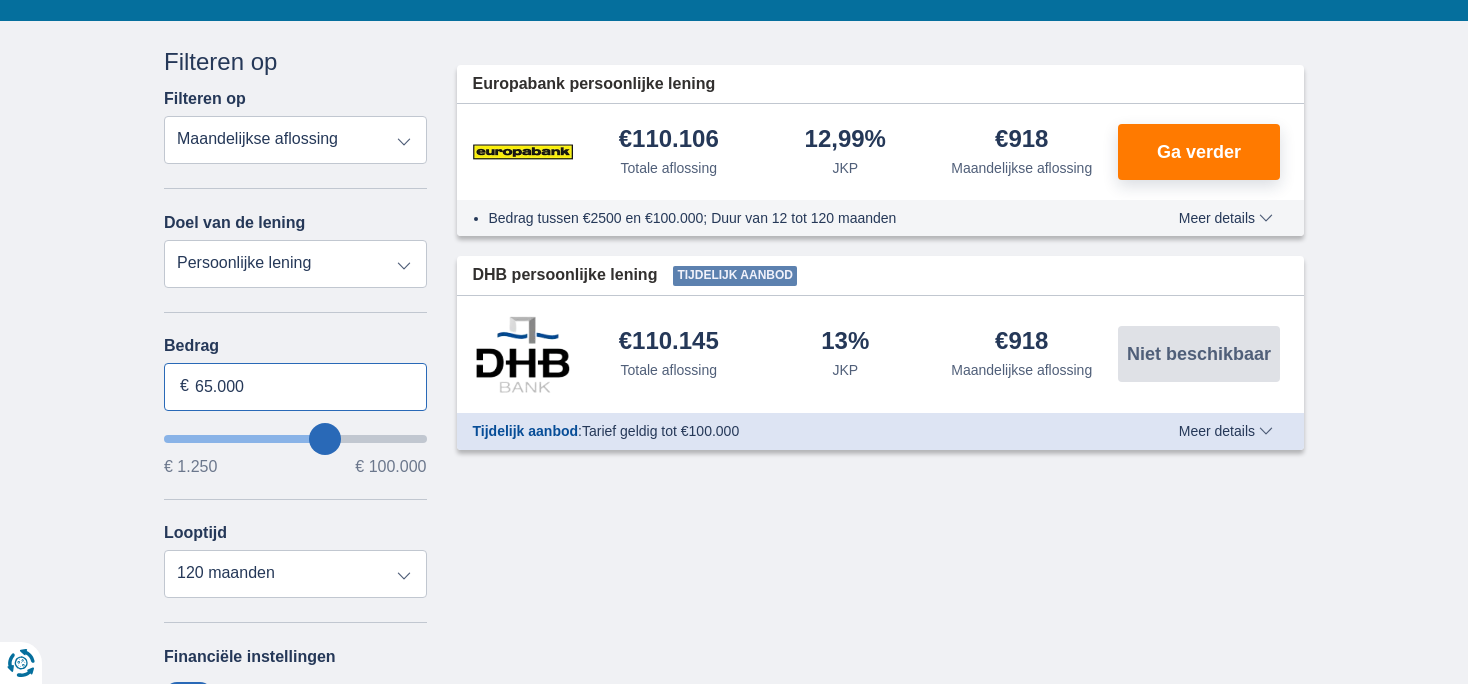 type on "65.000" 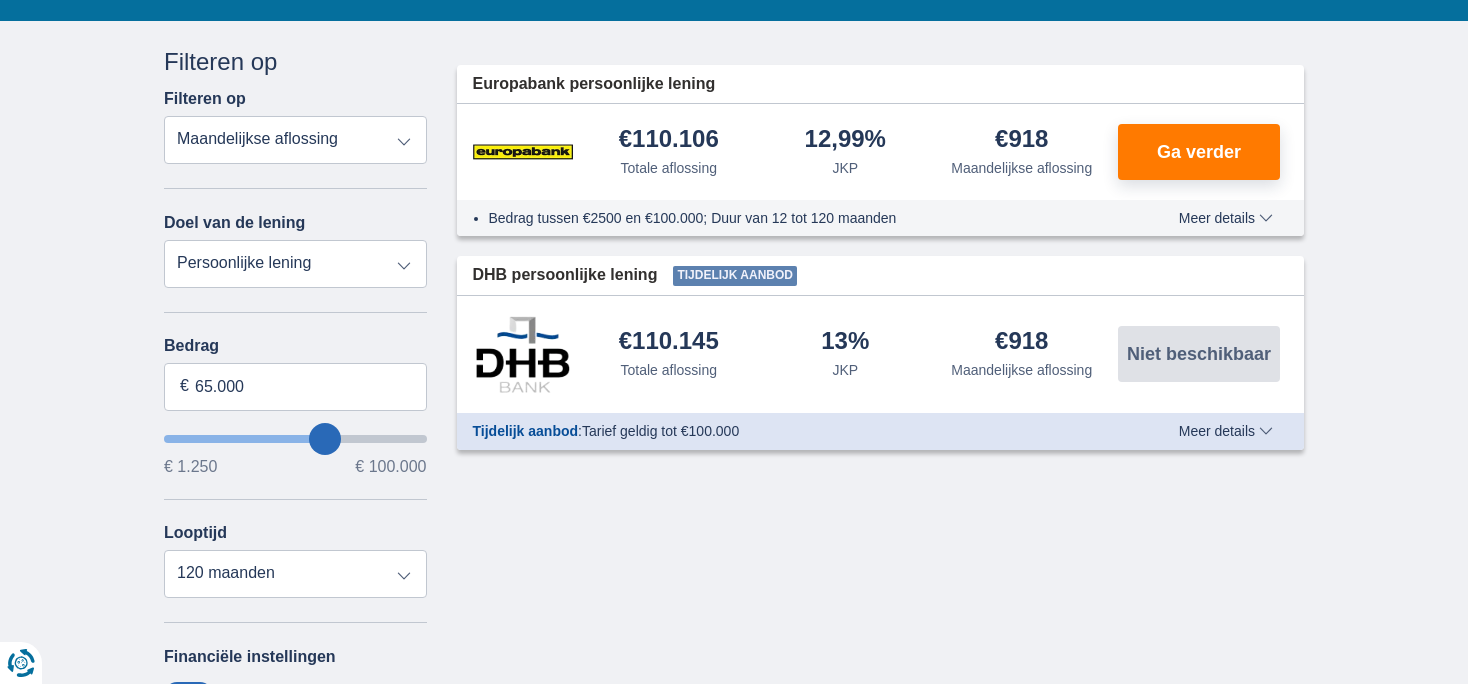 click on "Bedrag
[AMOUNT]
€
€
[AMOUNT]
€
[AMOUNT]
Looptijd
12 maanden
18 maanden
24 maanden
30 maanden
36 maanden
42 maanden
48 maanden
60 maanden
72 maanden
84 maanden
96 maanden
120 maanden" at bounding box center [295, 467] 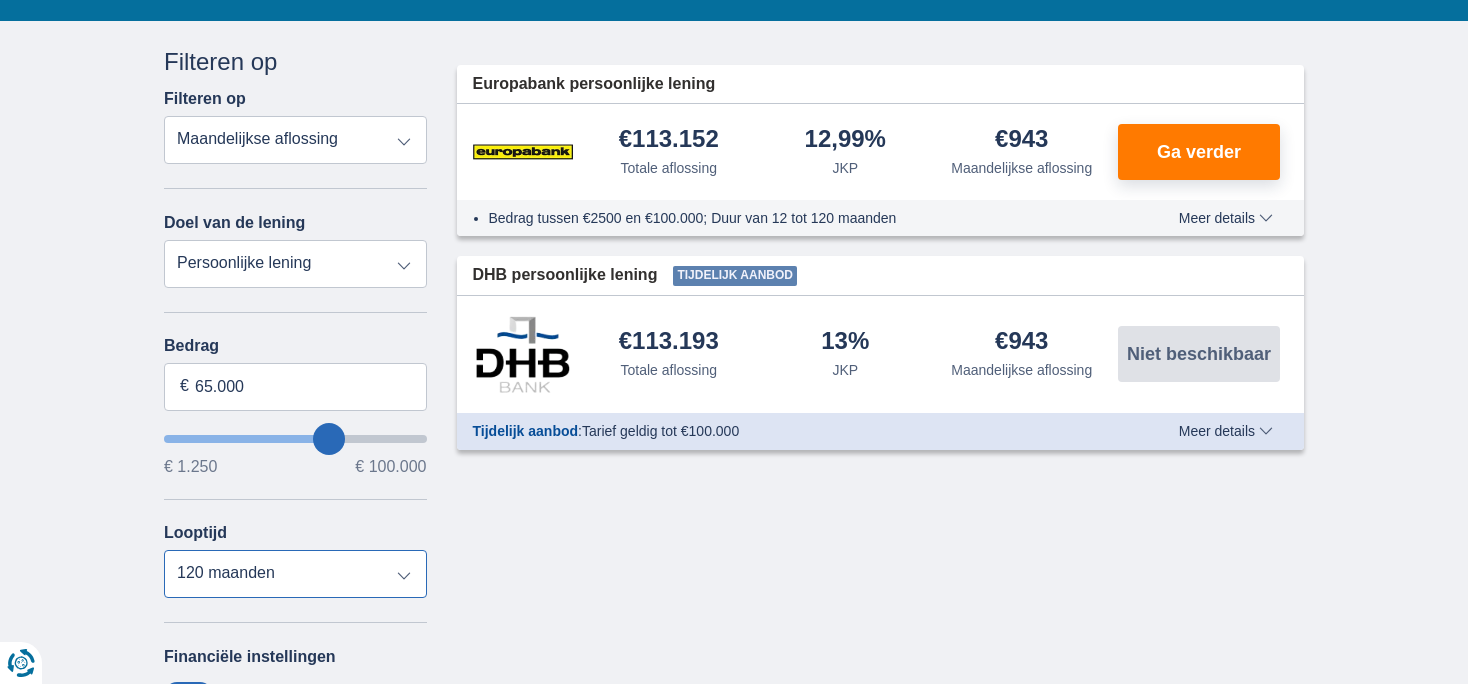 click on "12 maanden
18 maanden
24 maanden
30 maanden
36 maanden
42 maanden
48 maanden
60 maanden
72 maanden
84 maanden
96 maanden
120 maanden" at bounding box center [295, 574] 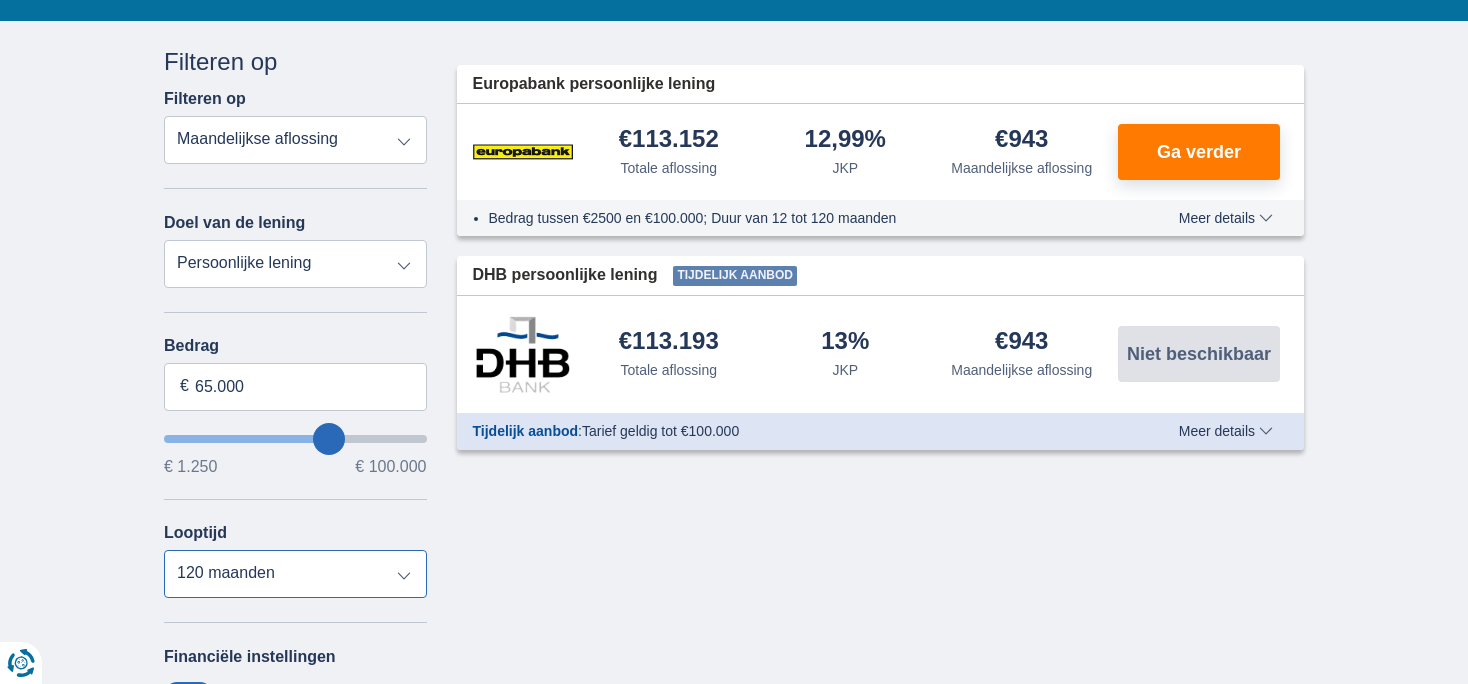 select on "84" 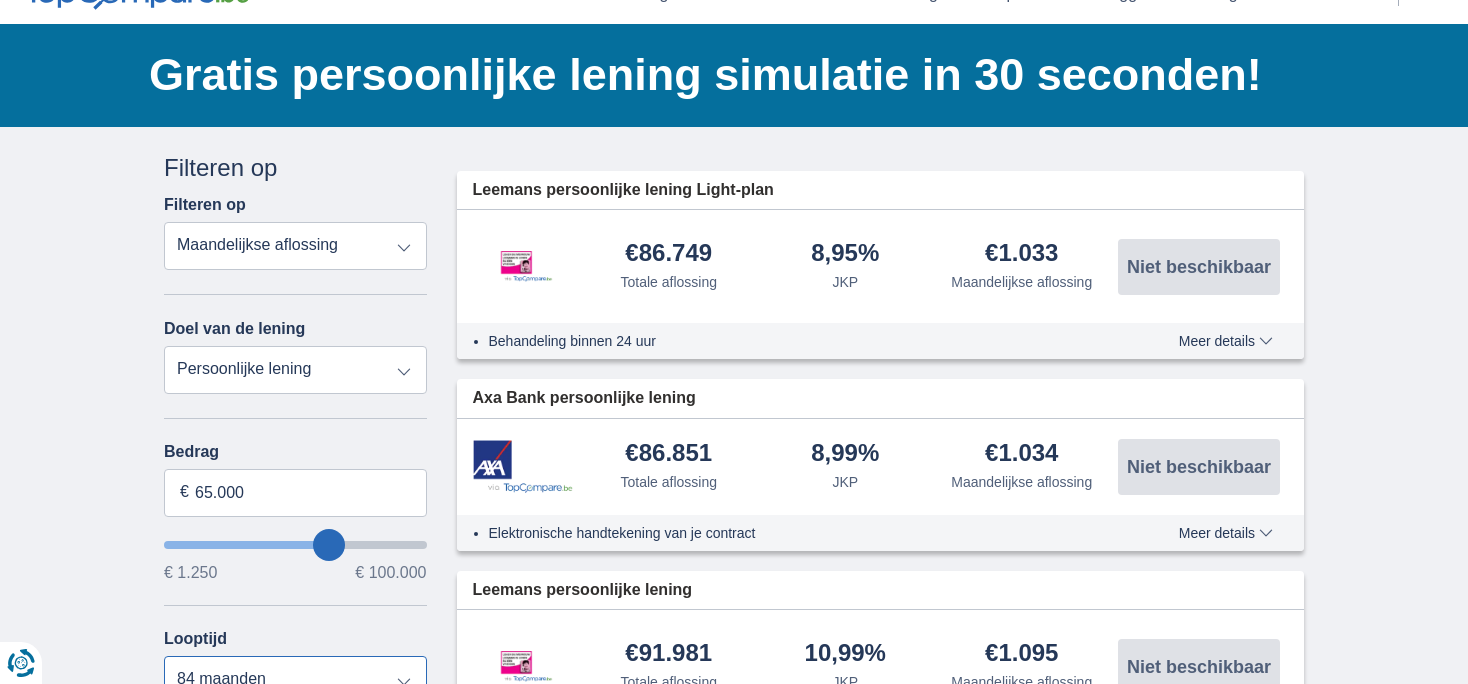 scroll, scrollTop: 211, scrollLeft: 0, axis: vertical 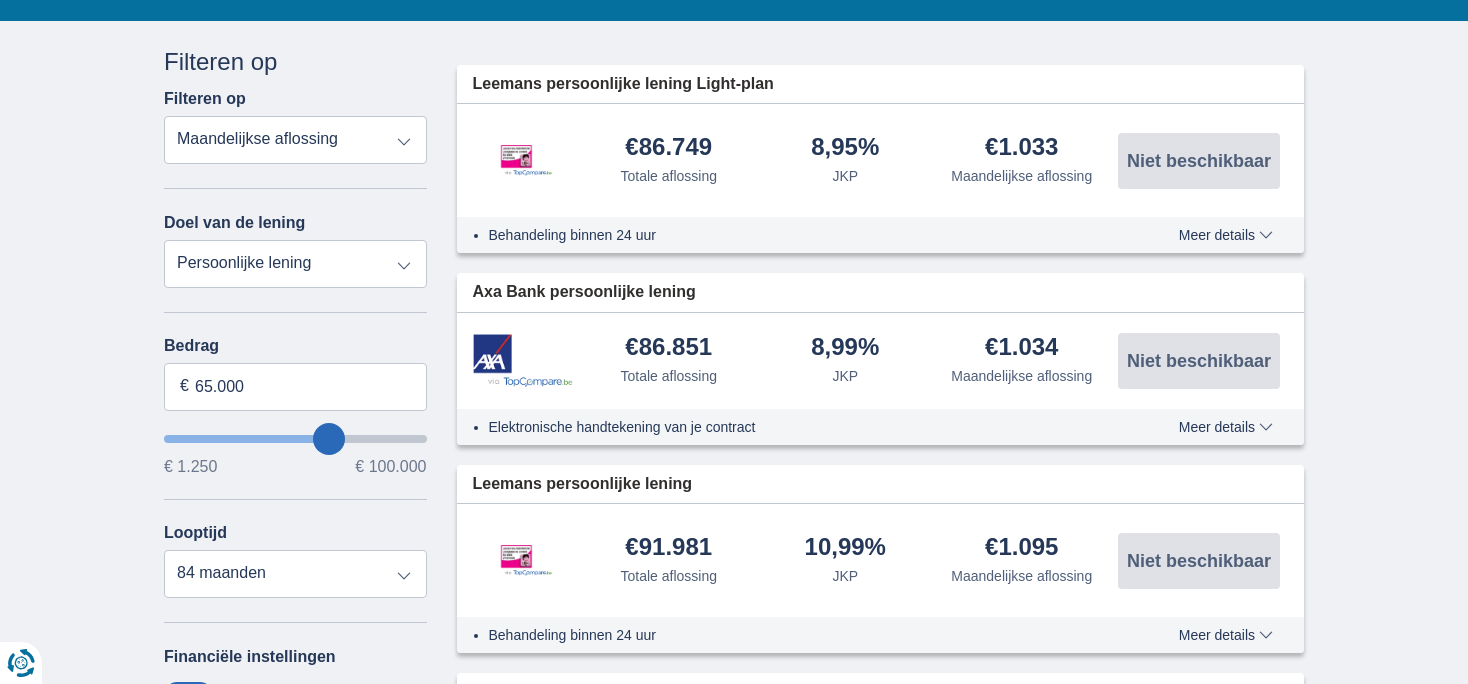 click on "Persoonlijke lening
Auto
Moto / fiets
Mobilhome / caravan
Renovatie
Energie
Schuldconsolidatie
Studie
Vakantie
Huwelijk
Meubelen
Elektronica
Meest Populair
Geldreserve" at bounding box center [295, 264] 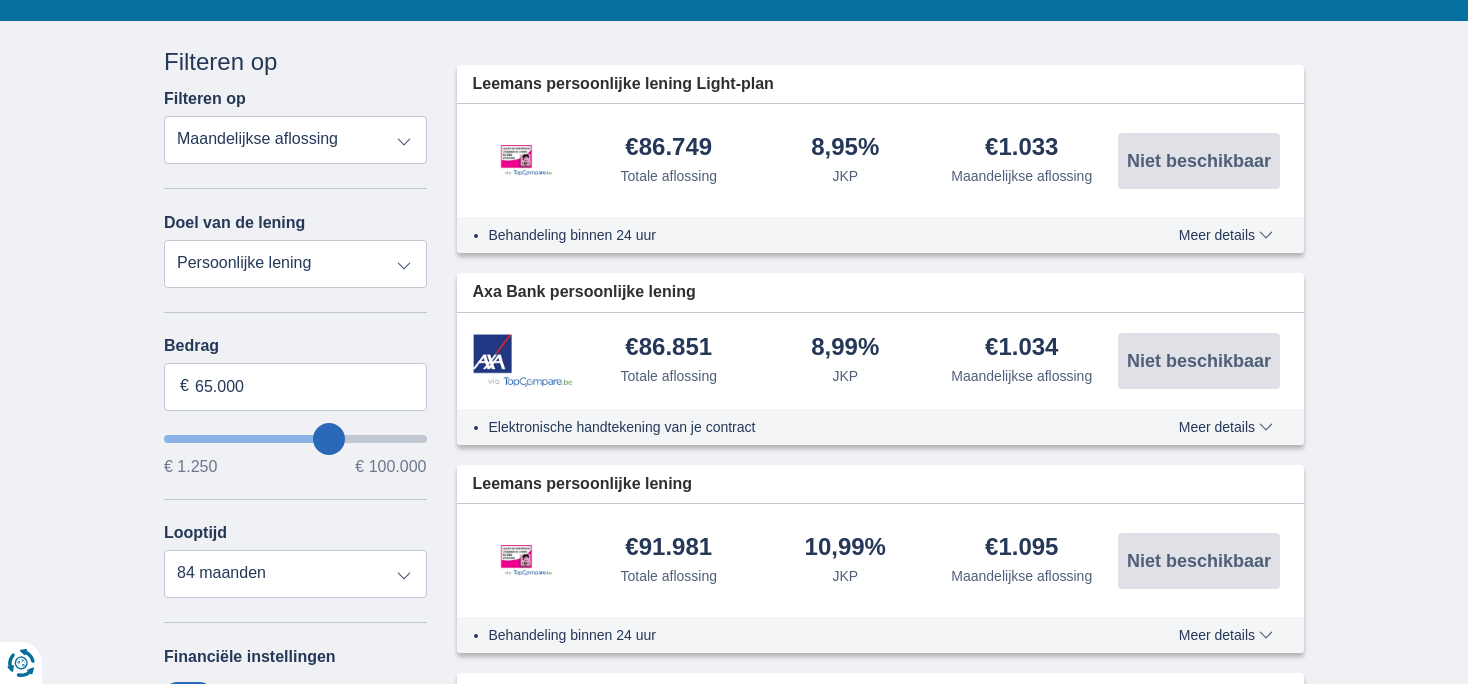 select on "overdrafts" 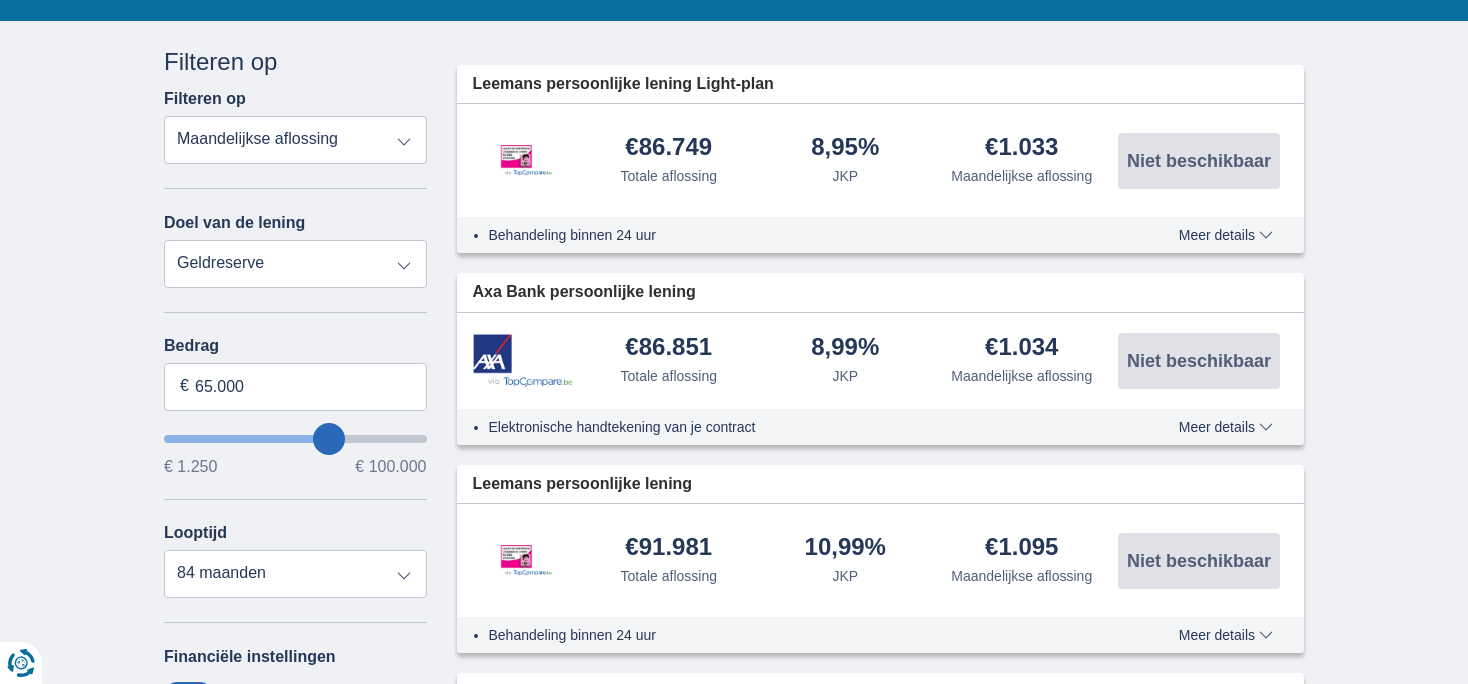 click on "Geldreserve" at bounding box center [0, 0] 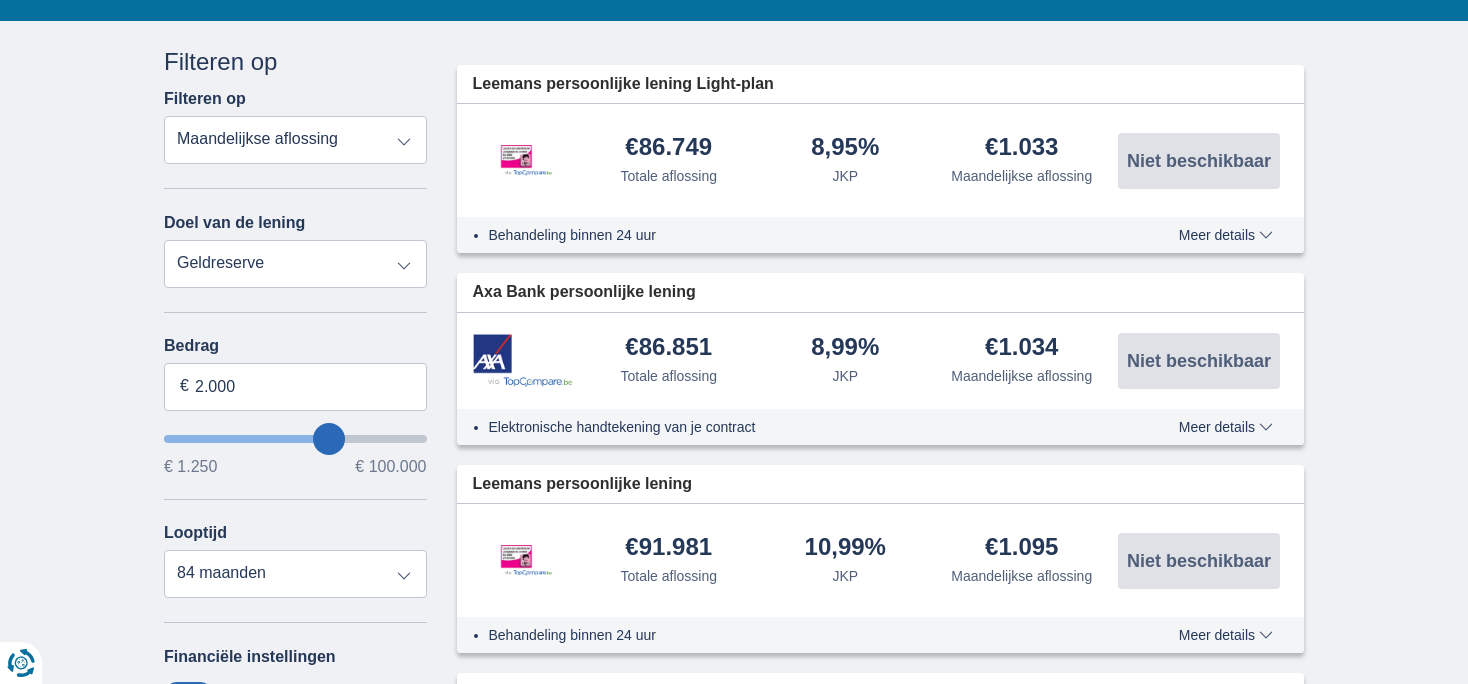 type on "2500" 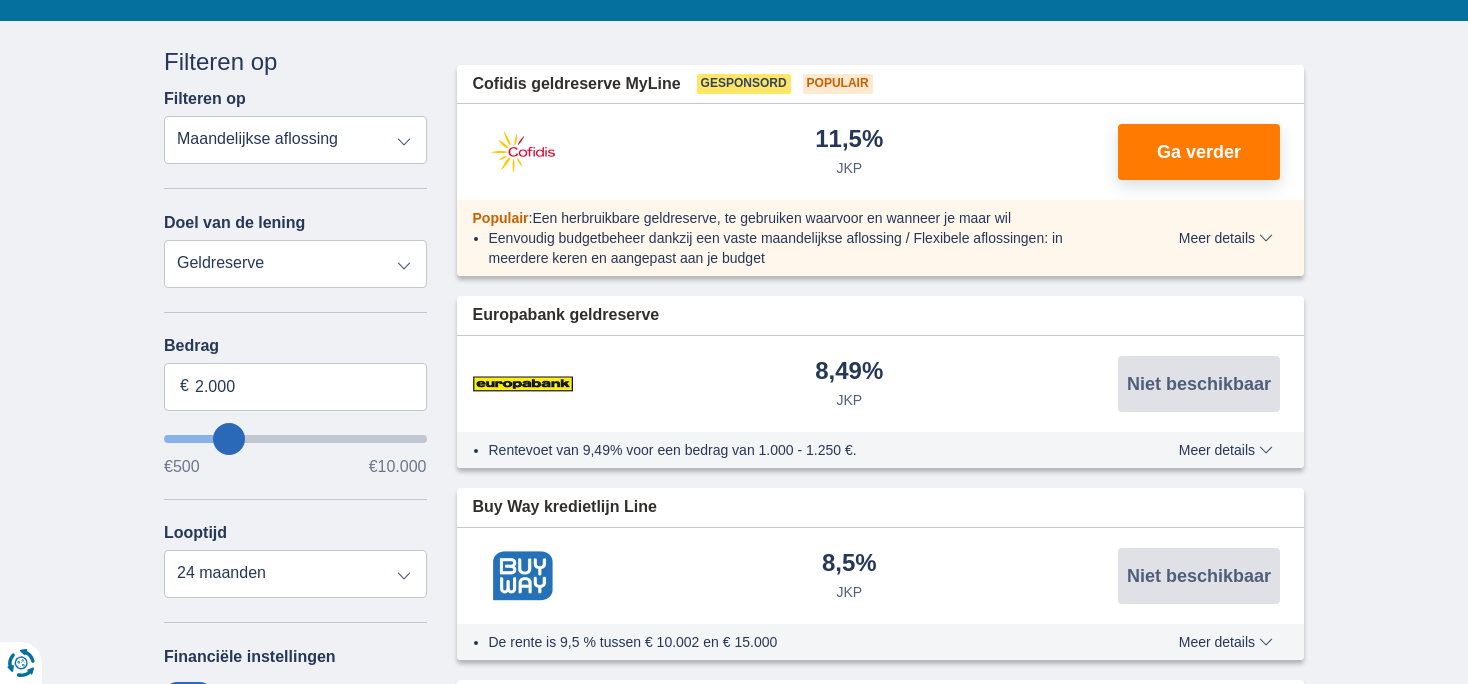 scroll, scrollTop: 316, scrollLeft: 0, axis: vertical 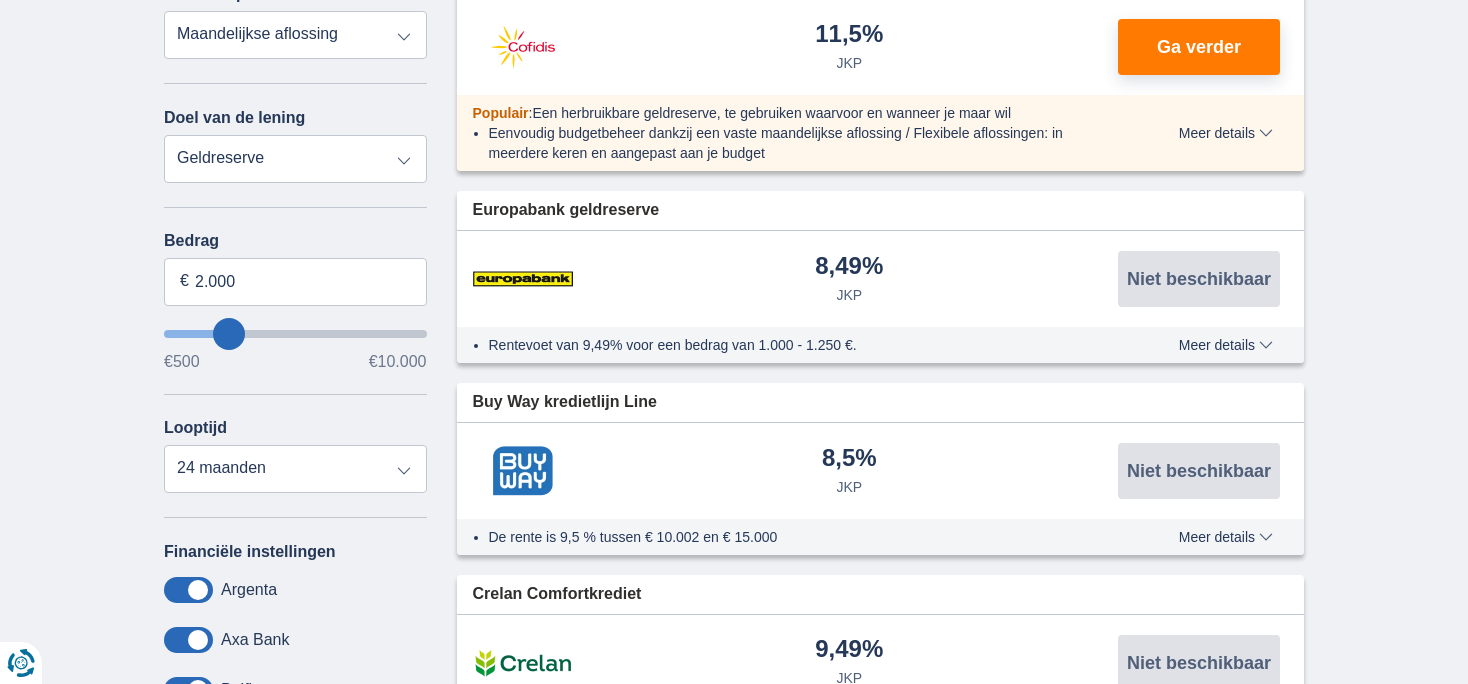 click on "Persoonlijke lening
Auto
Moto / fiets
Mobilhome / caravan
Renovatie
Energie
Schuldconsolidatie
Studie
Vakantie
Huwelijk
Meubelen
Elektronica
Meest Populair
Geldreserve" at bounding box center (295, 159) 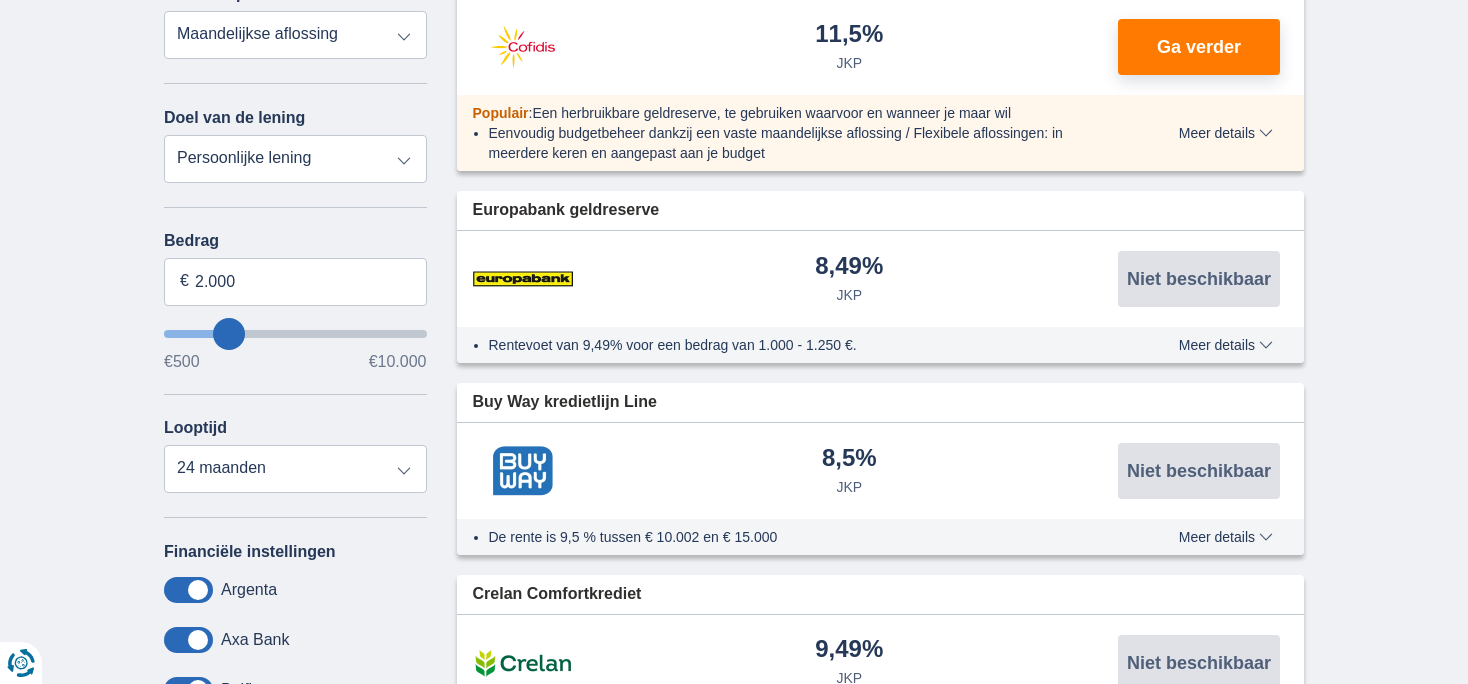 click on "Persoonlijke lening" at bounding box center [0, 0] 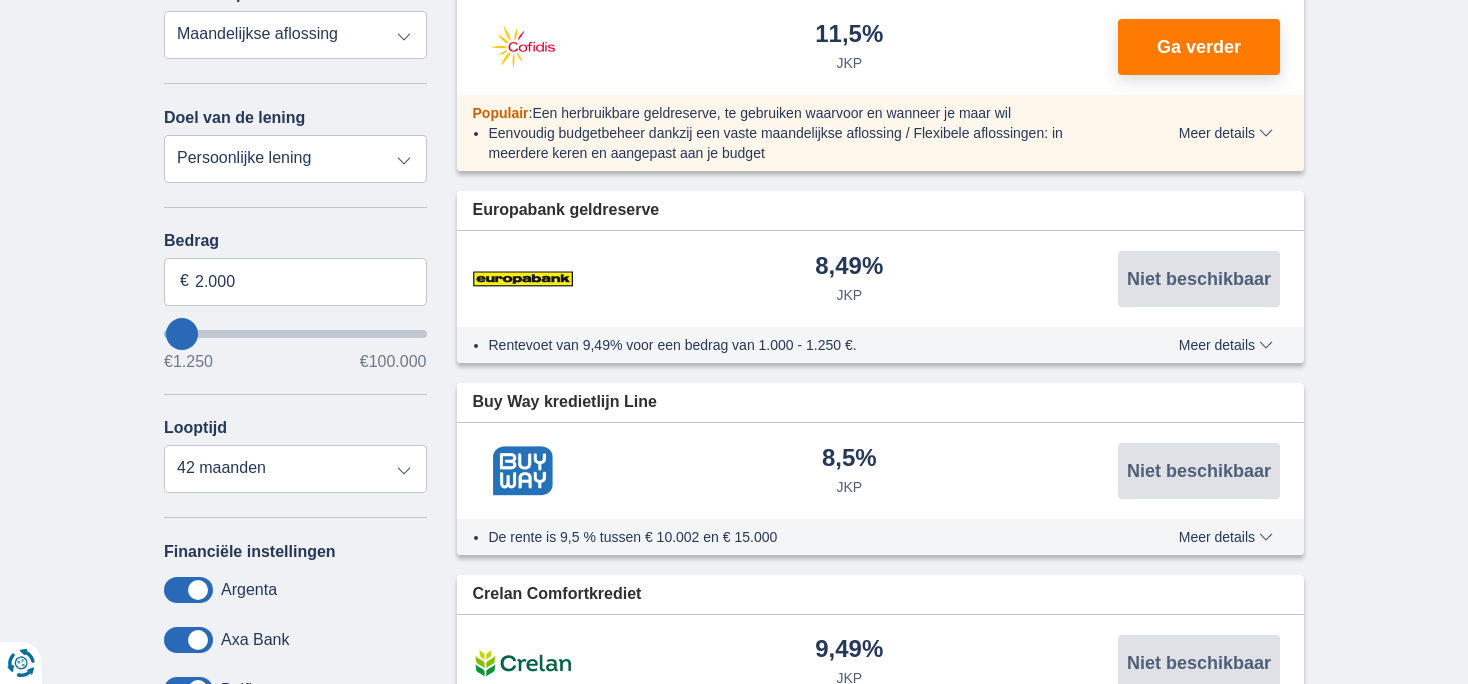 type on "7.500" 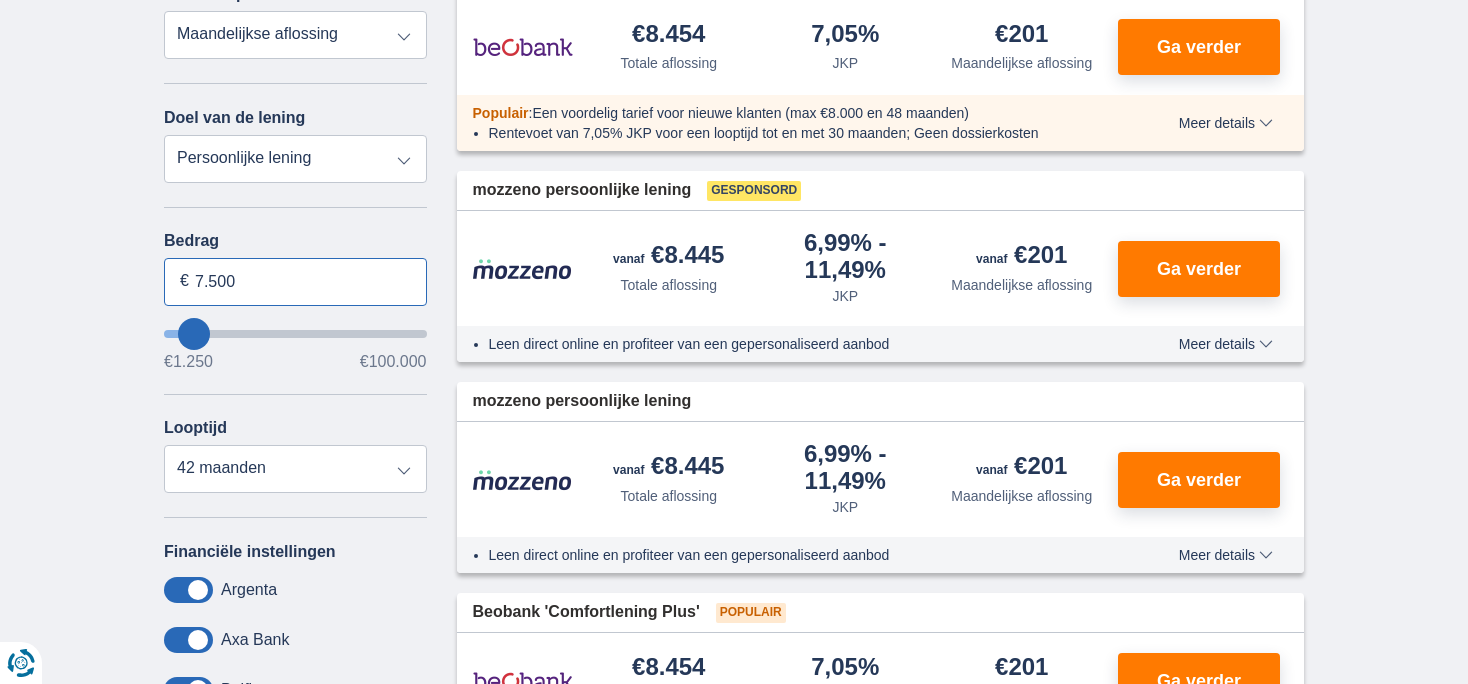 drag, startPoint x: 259, startPoint y: 287, endPoint x: 197, endPoint y: 276, distance: 62.968246 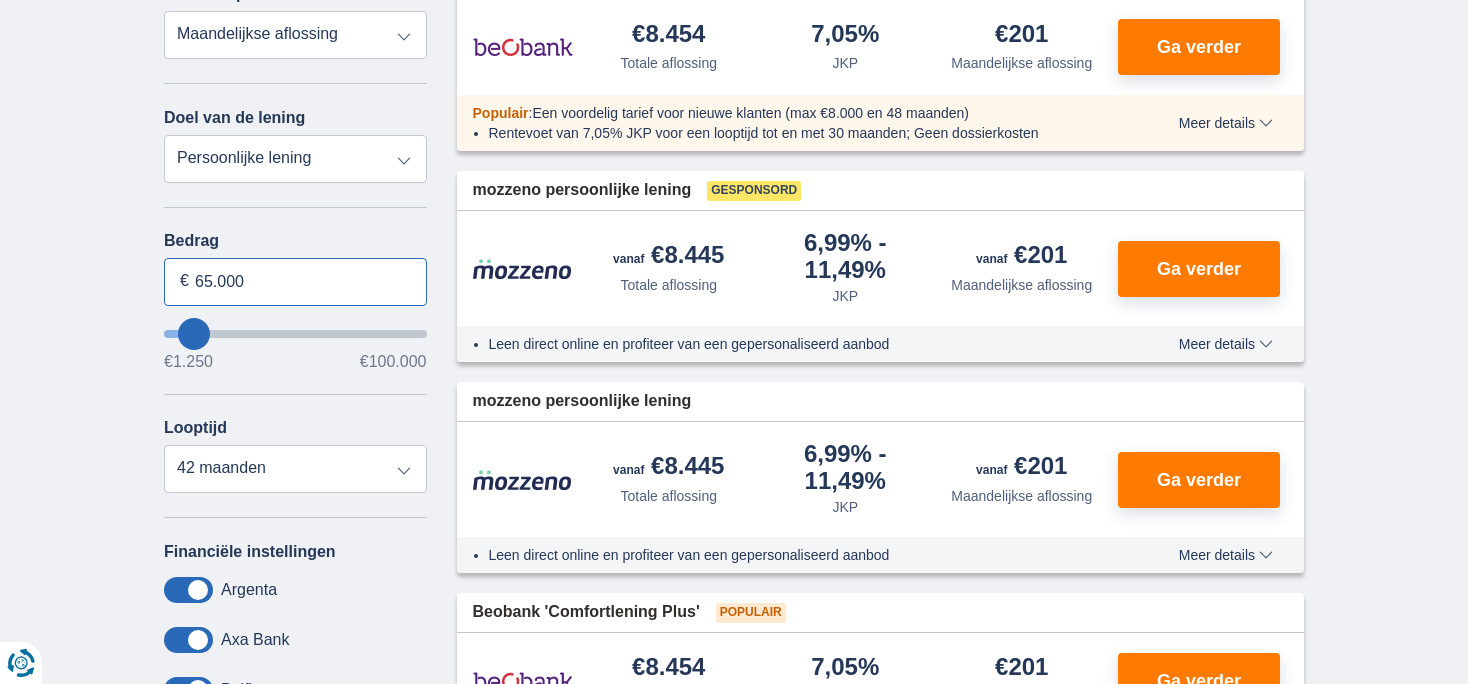 type on "65.000" 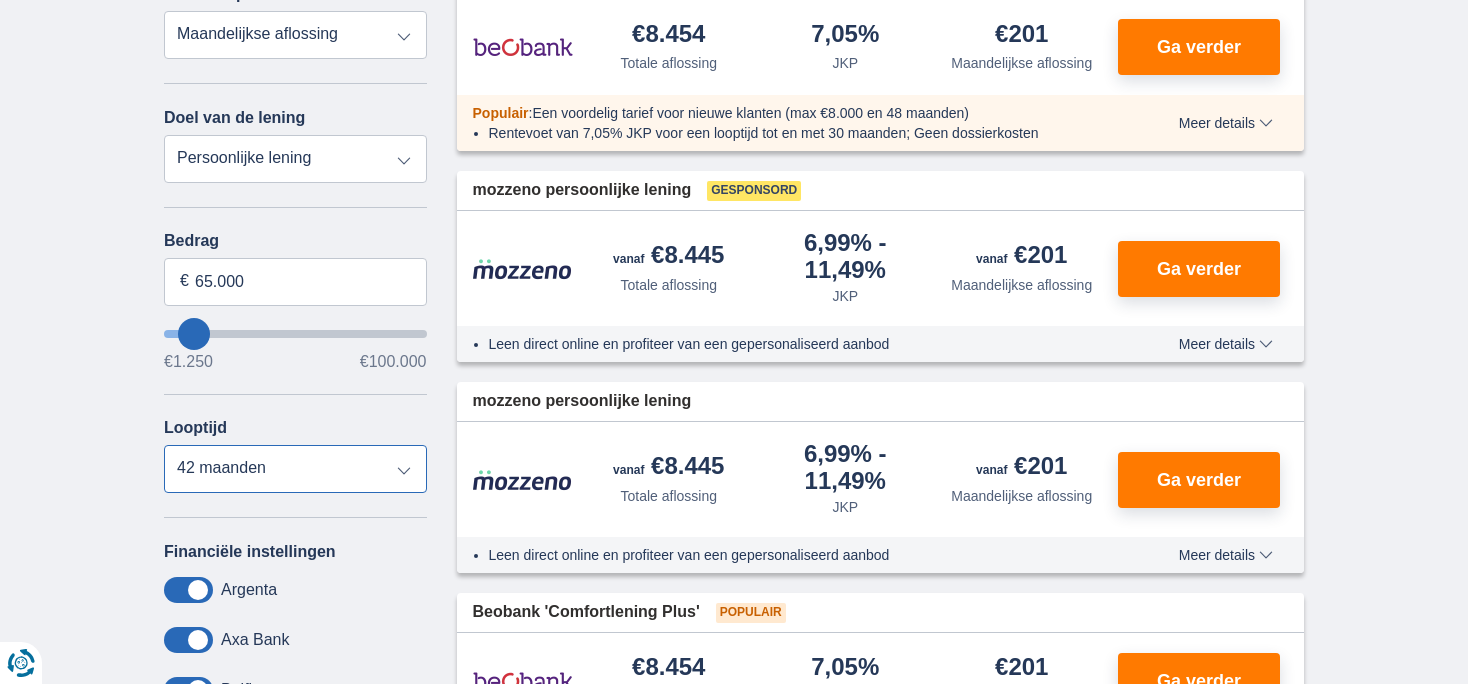 type on "65250" 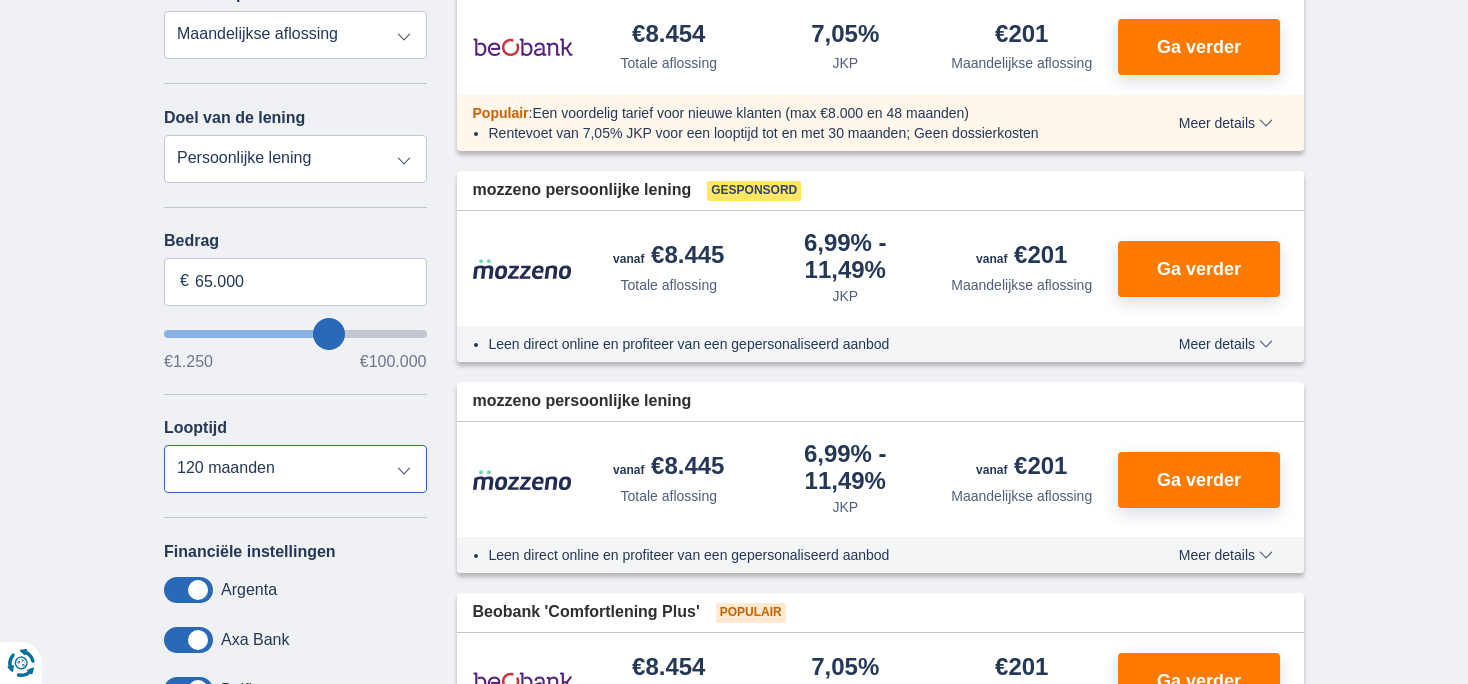 click on "12 maanden
18 maanden
24 maanden
30 maanden
36 maanden
42 maanden
48 maanden
60 maanden
72 maanden
84 maanden
96 maanden
120 maanden" at bounding box center [295, 469] 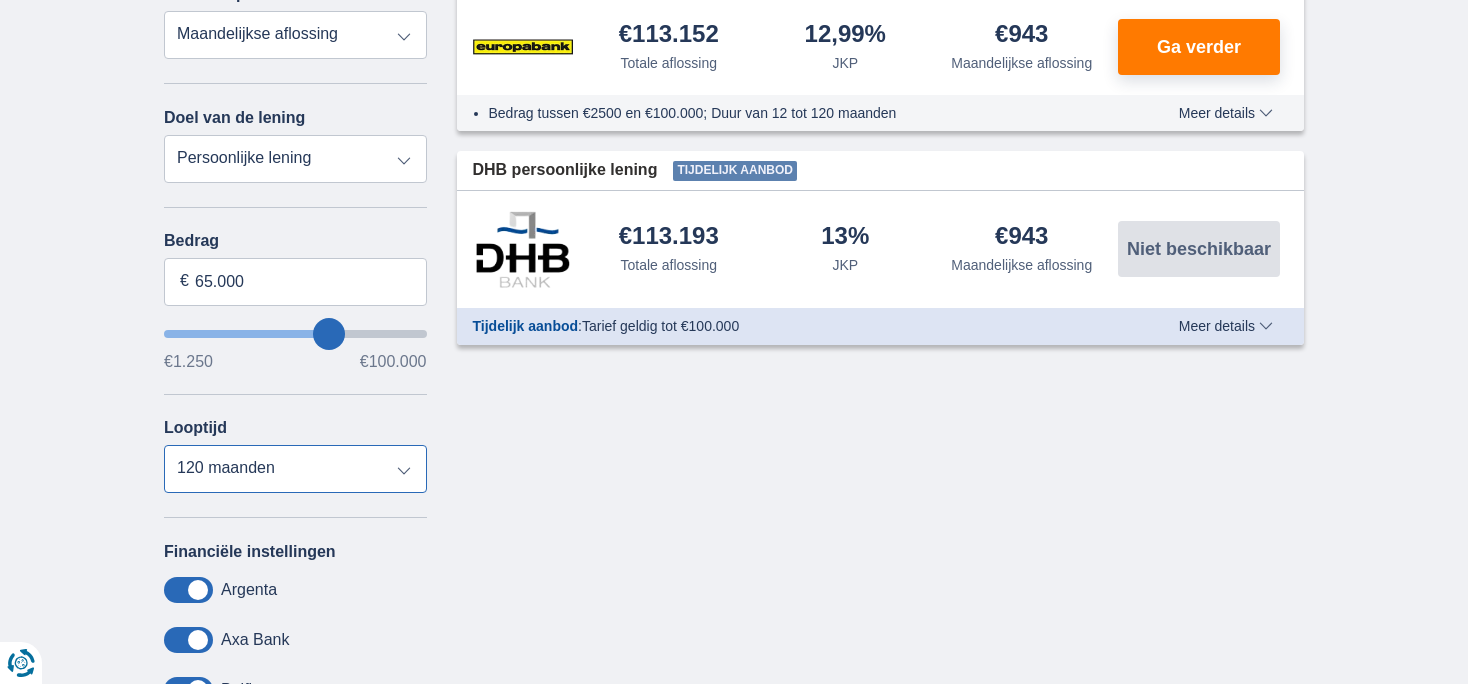 click on "84 maanden" at bounding box center [0, 0] 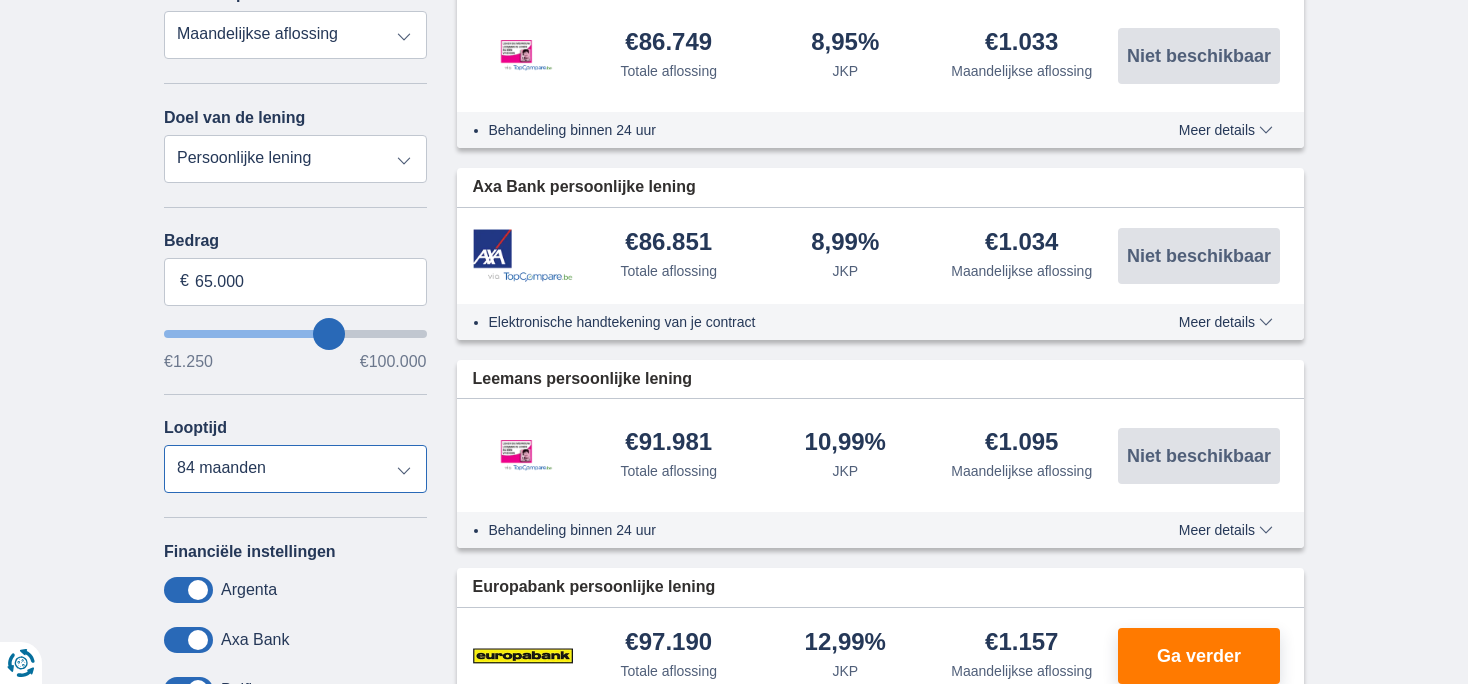 click on "12 maanden
18 maanden
24 maanden
30 maanden
36 maanden
42 maanden
48 maanden
60 maanden
72 maanden
84 maanden
96 maanden
120 maanden" at bounding box center (295, 469) 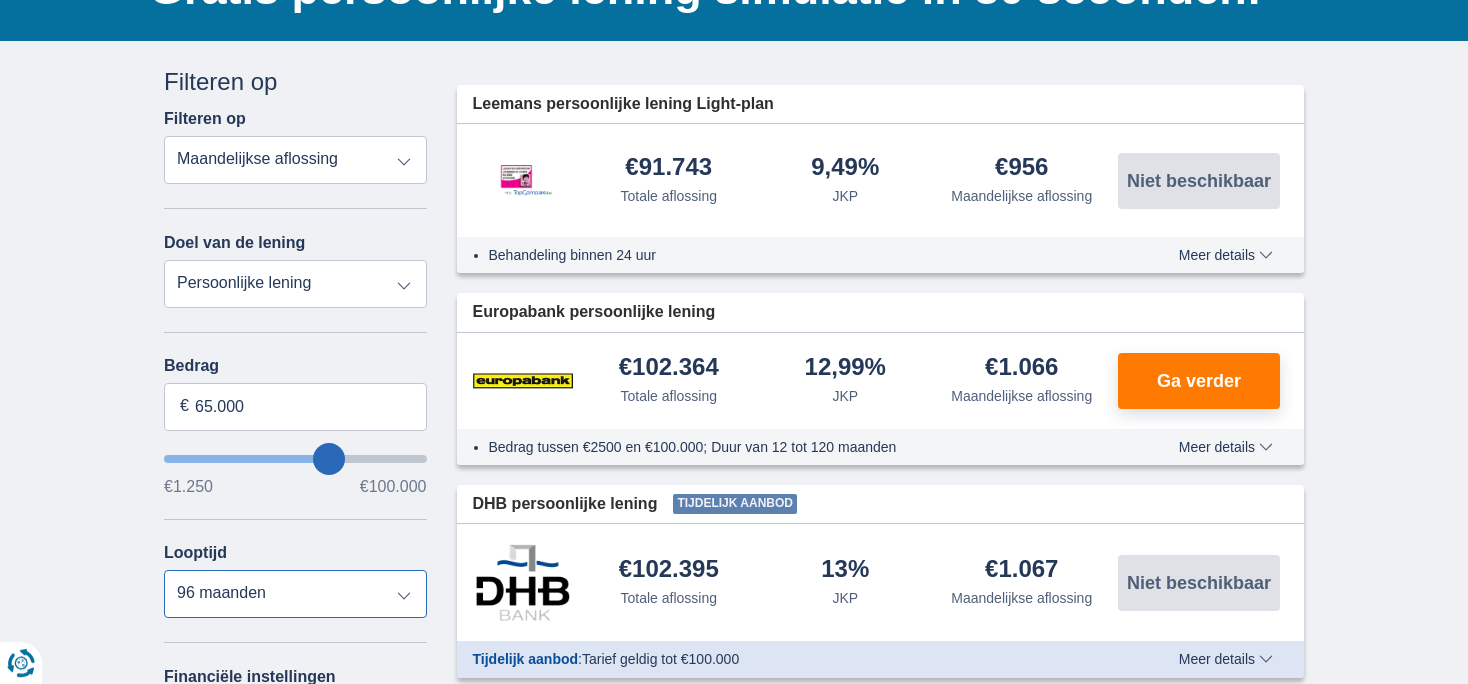 scroll, scrollTop: 211, scrollLeft: 0, axis: vertical 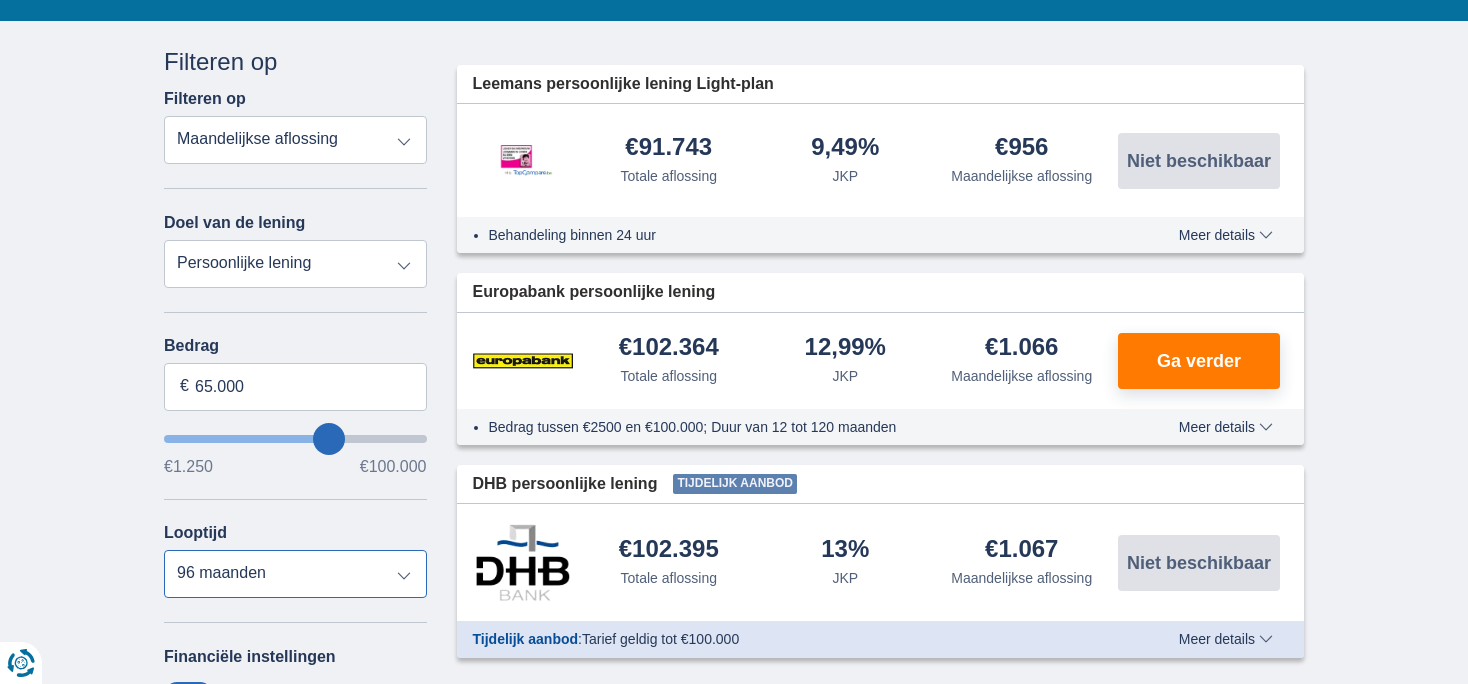 click on "12 maanden
18 maanden
24 maanden
30 maanden
36 maanden
42 maanden
48 maanden
60 maanden
72 maanden
84 maanden
96 maanden
120 maanden" at bounding box center (295, 574) 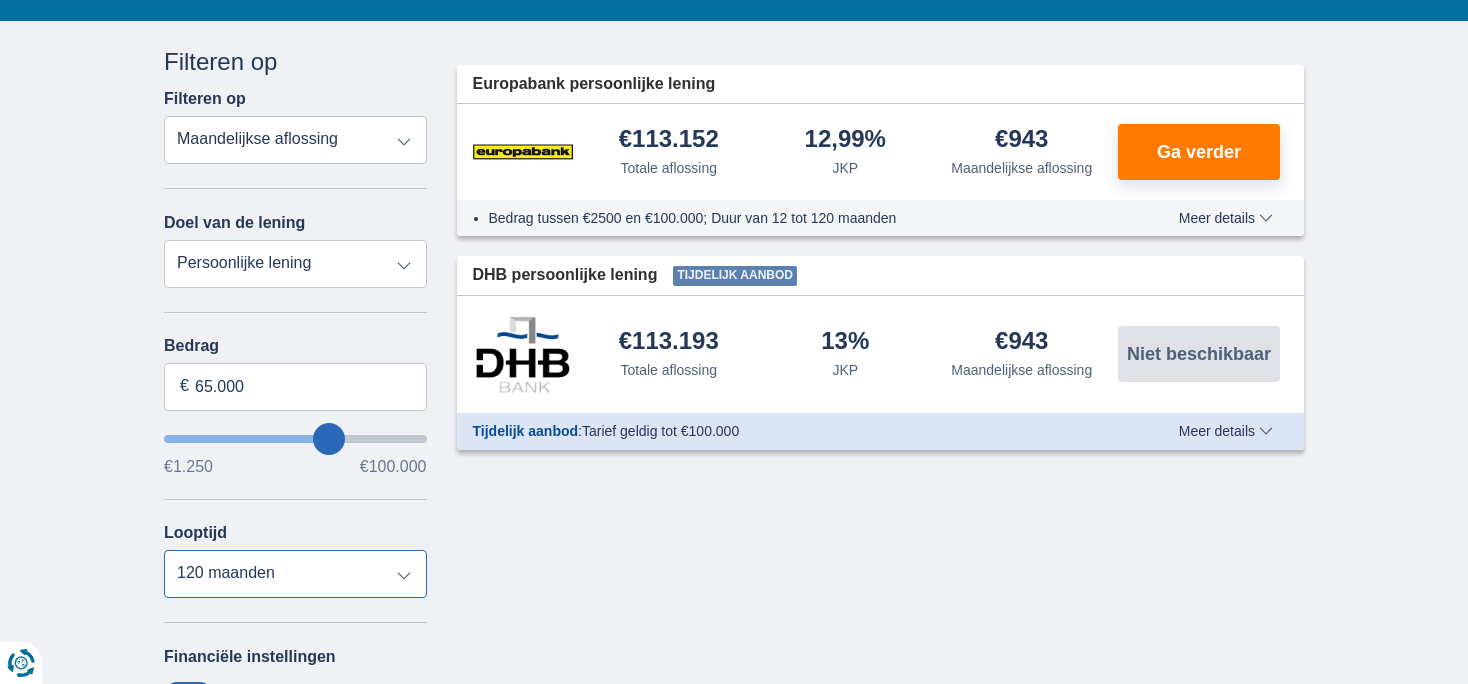 click on "12 maanden
18 maanden
24 maanden
30 maanden
36 maanden
42 maanden
48 maanden
60 maanden
72 maanden
84 maanden
96 maanden
120 maanden" at bounding box center (295, 574) 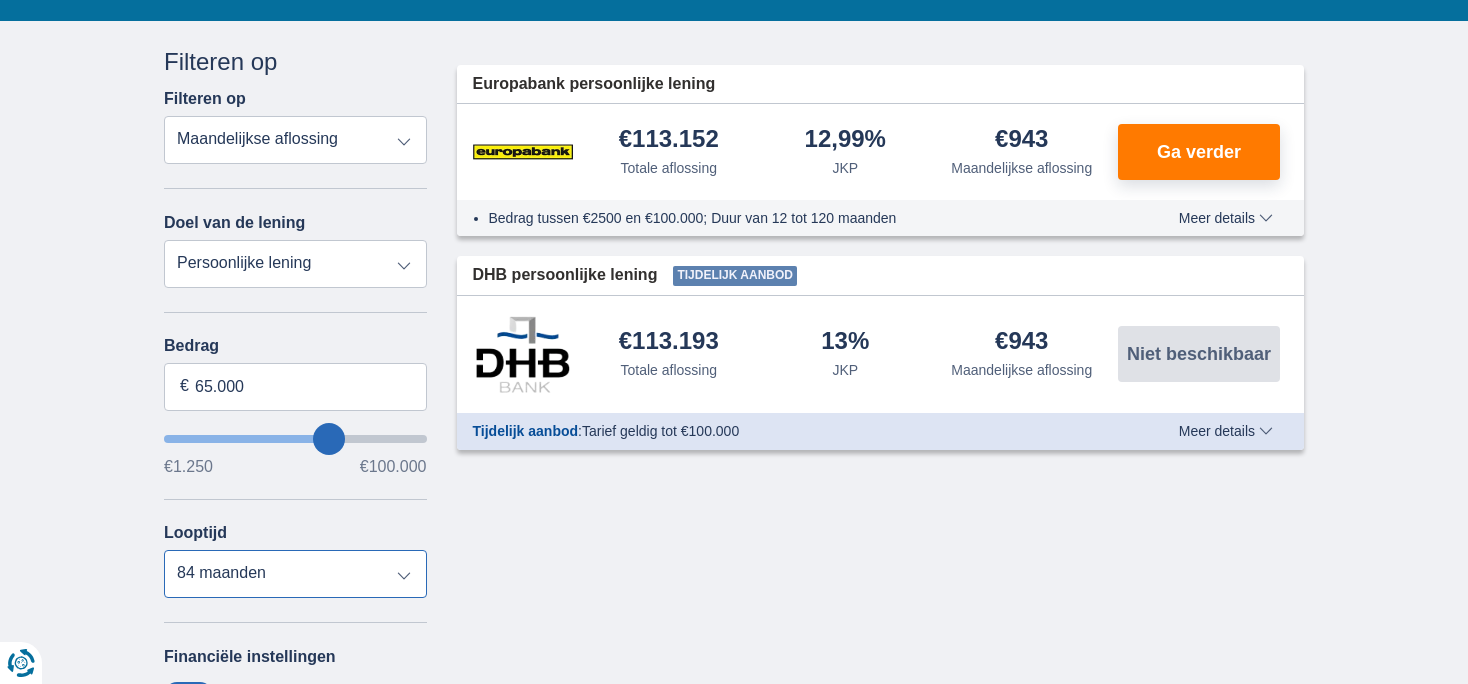 click on "84 maanden" at bounding box center [0, 0] 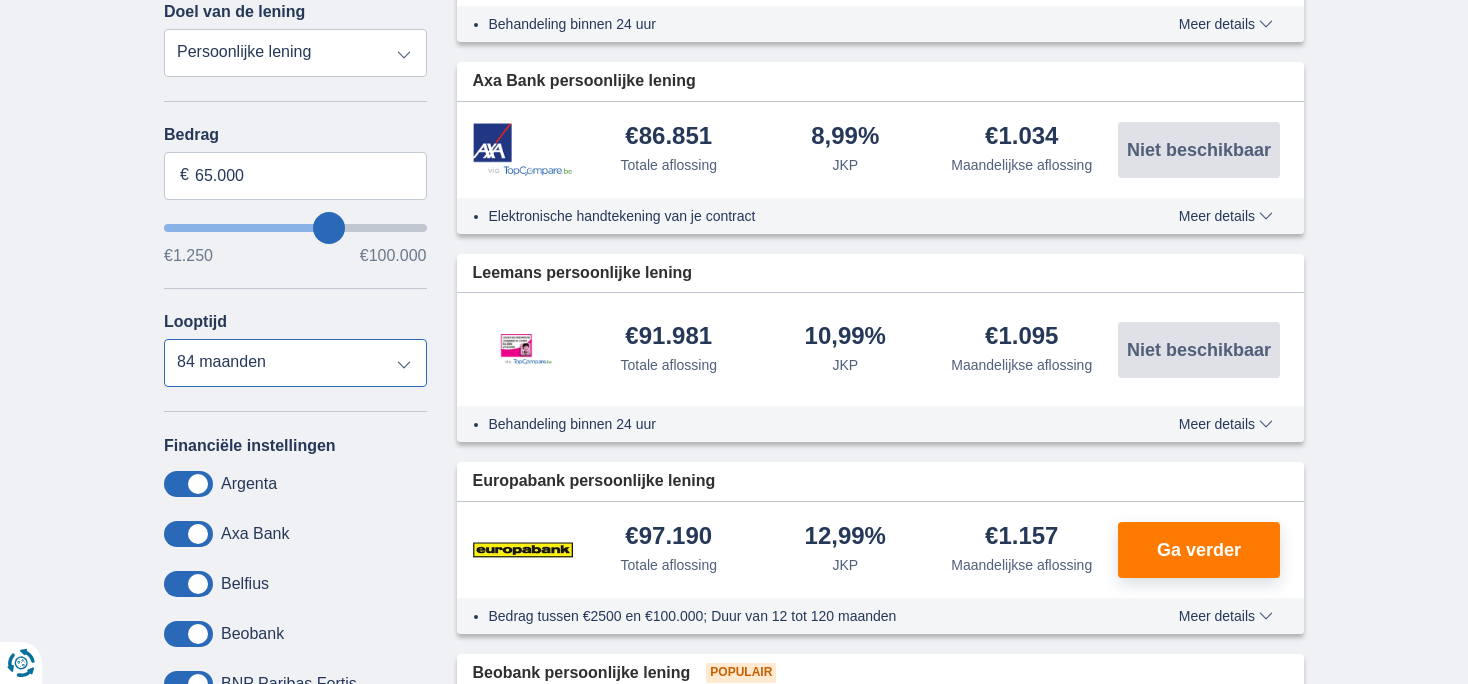 scroll, scrollTop: 528, scrollLeft: 0, axis: vertical 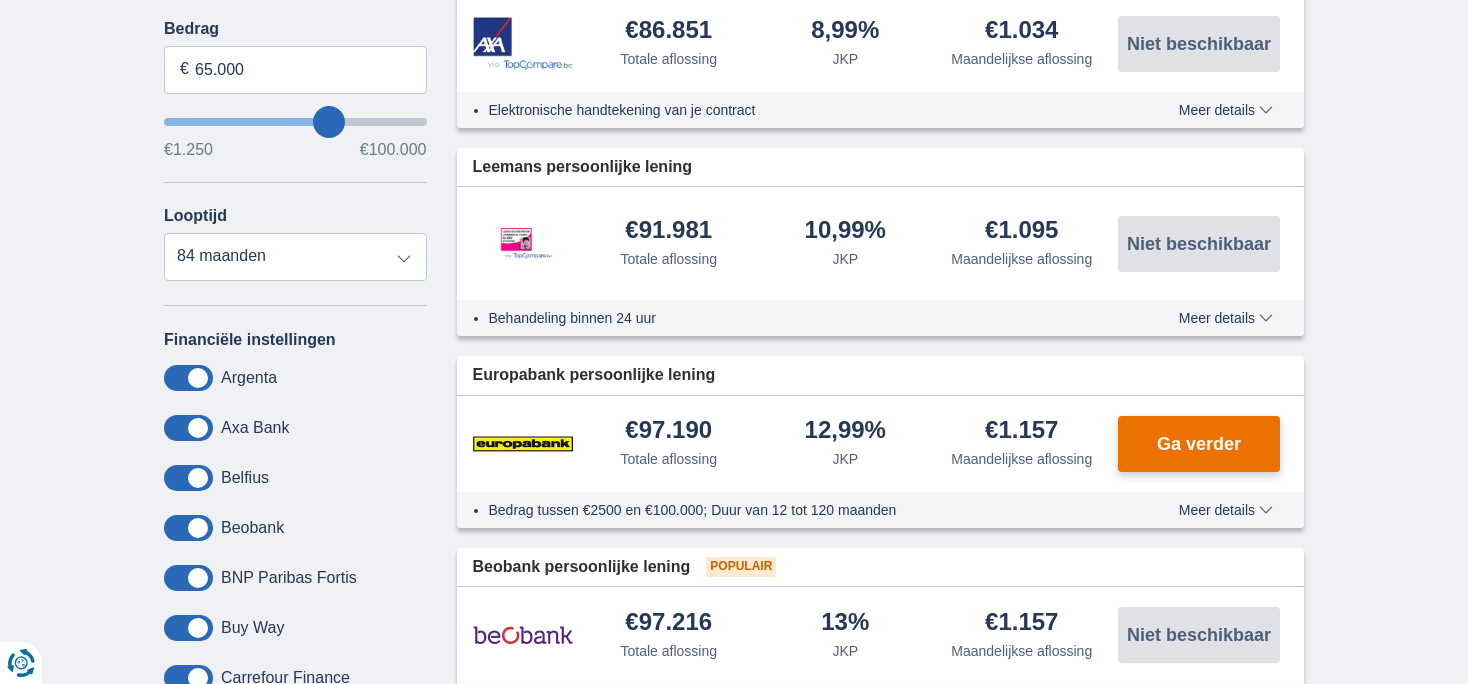 click on "Ga verder" at bounding box center (1199, 444) 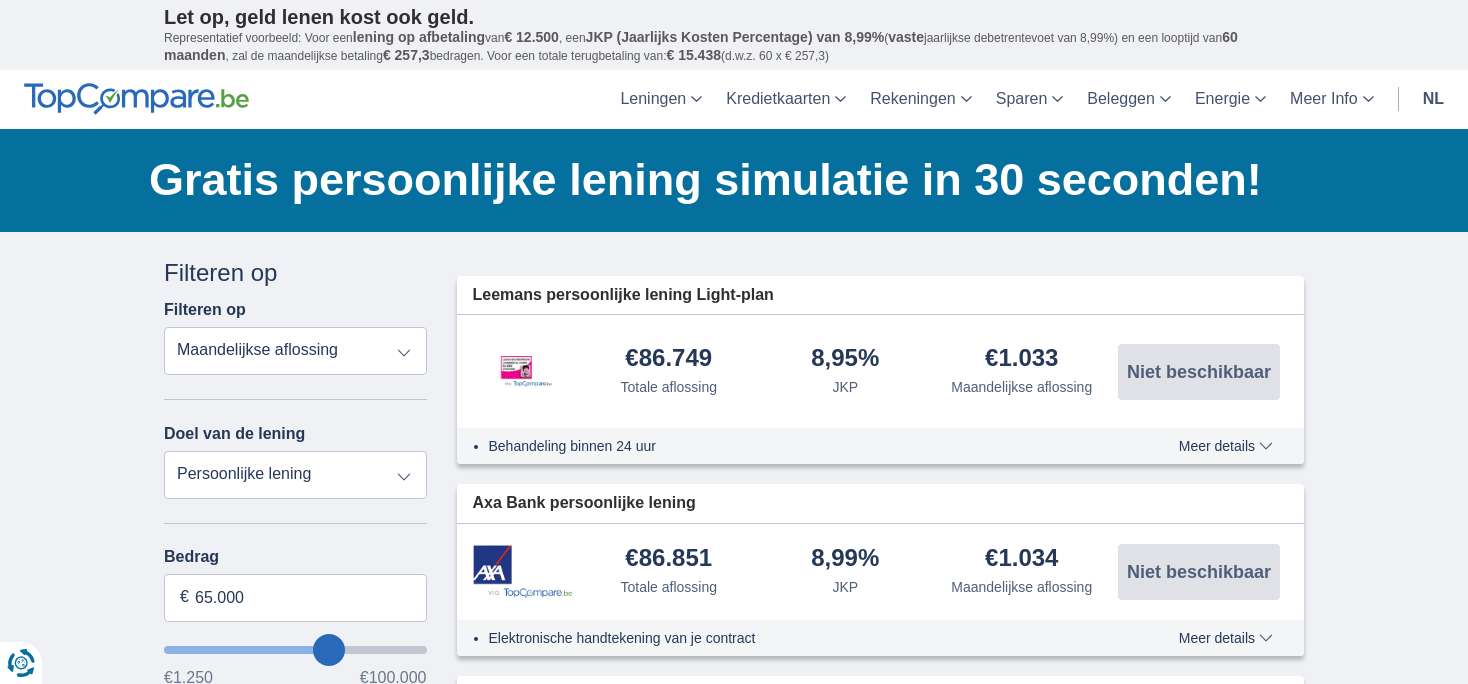 scroll, scrollTop: 316, scrollLeft: 0, axis: vertical 